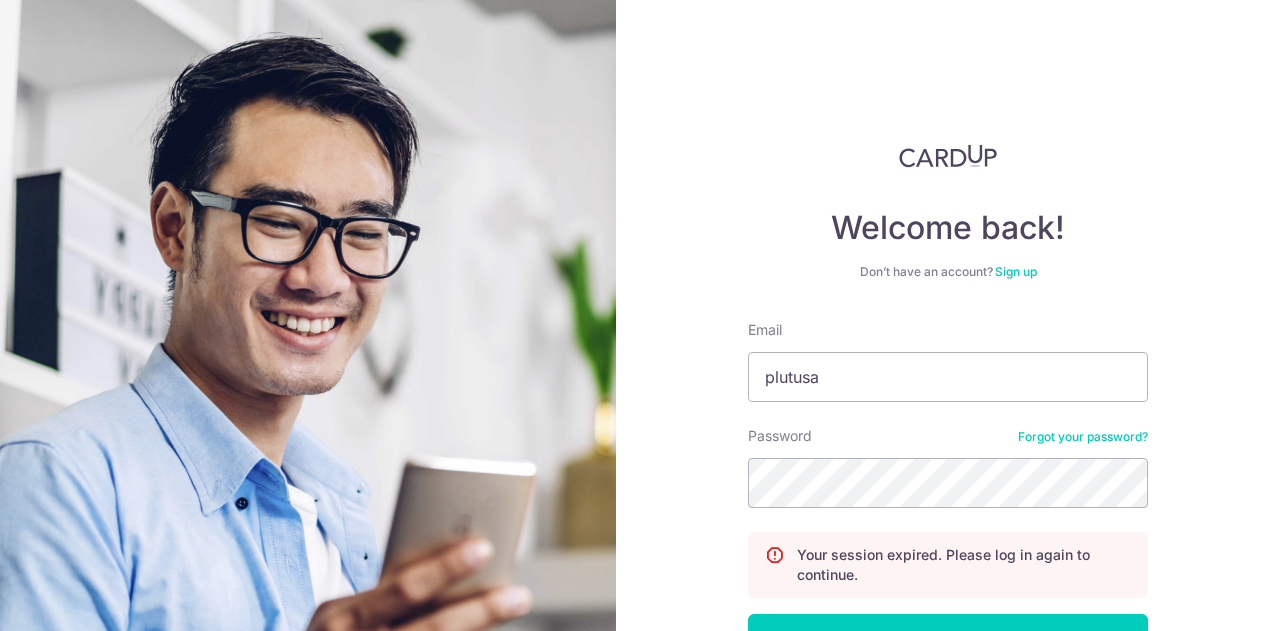scroll, scrollTop: 0, scrollLeft: 0, axis: both 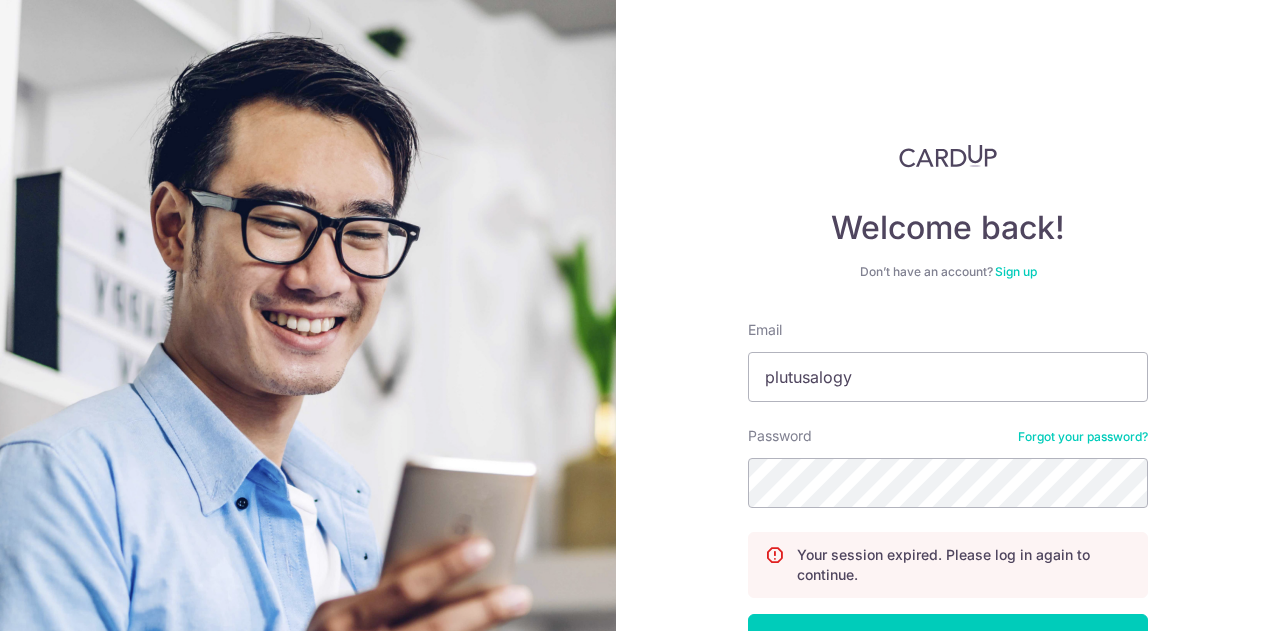 type on "plutusalogy@gmail.com" 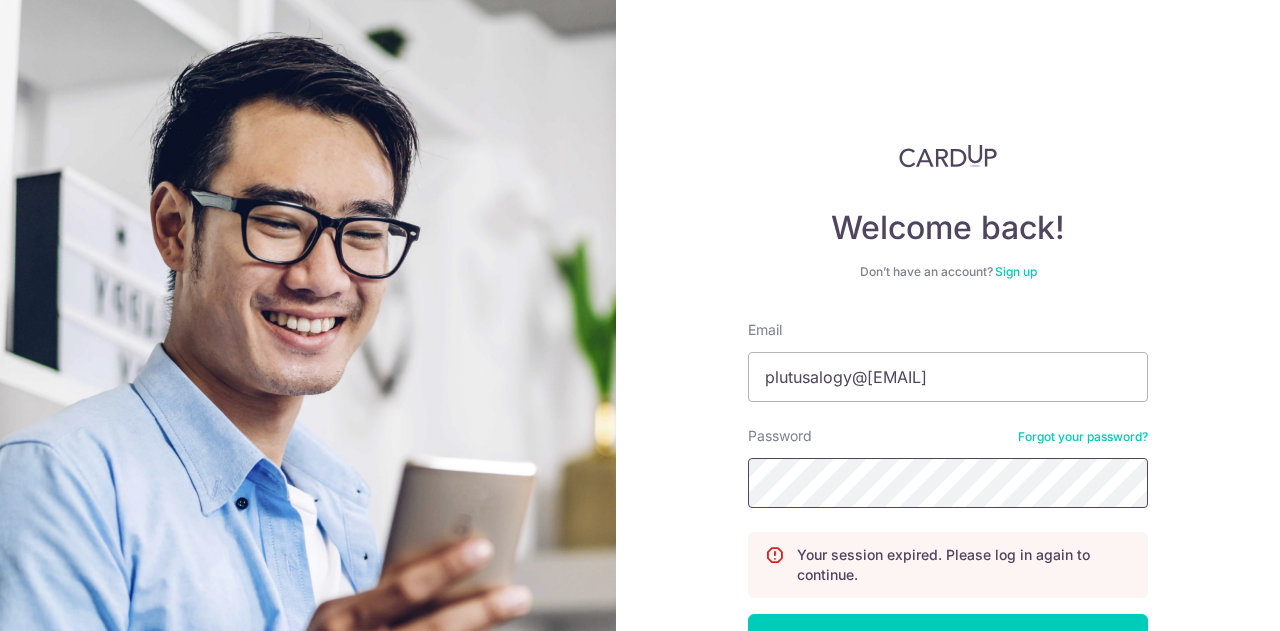 click on "Log in" at bounding box center [948, 639] 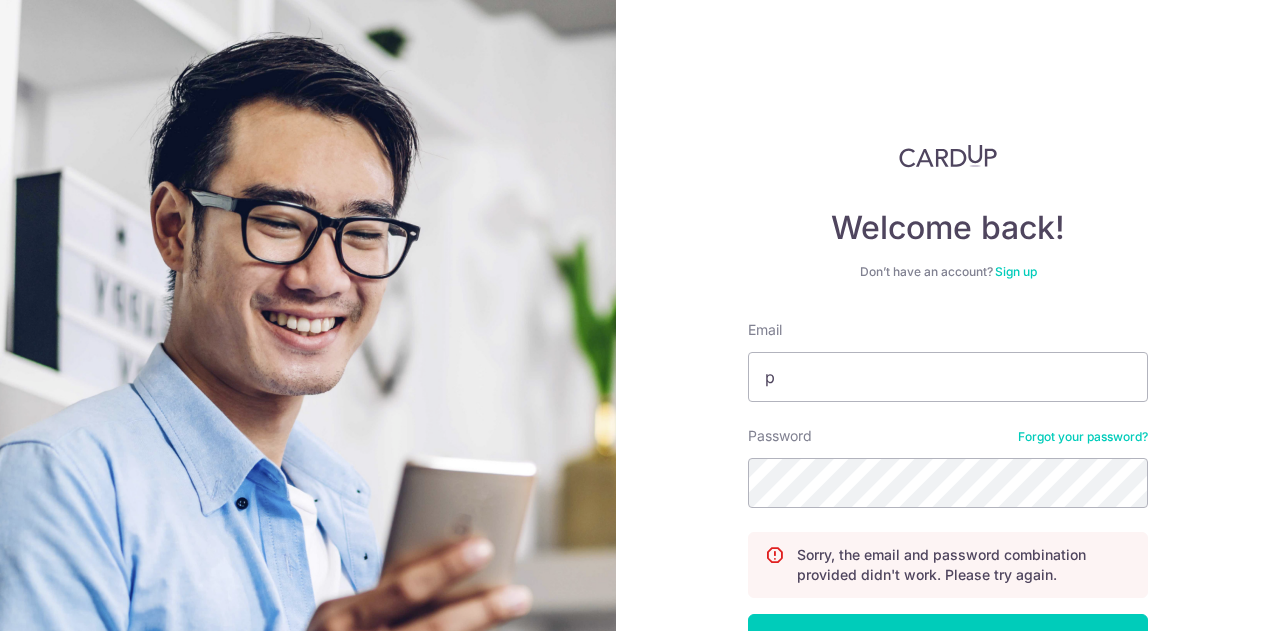 scroll, scrollTop: 0, scrollLeft: 0, axis: both 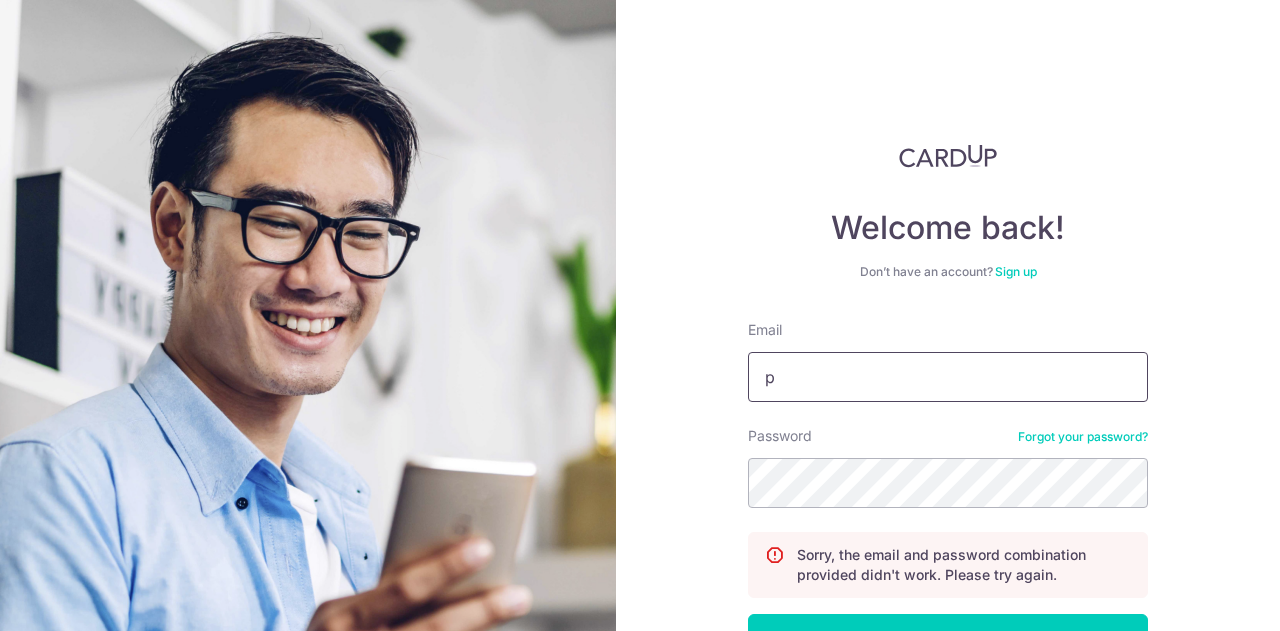 type on "[EMAIL]" 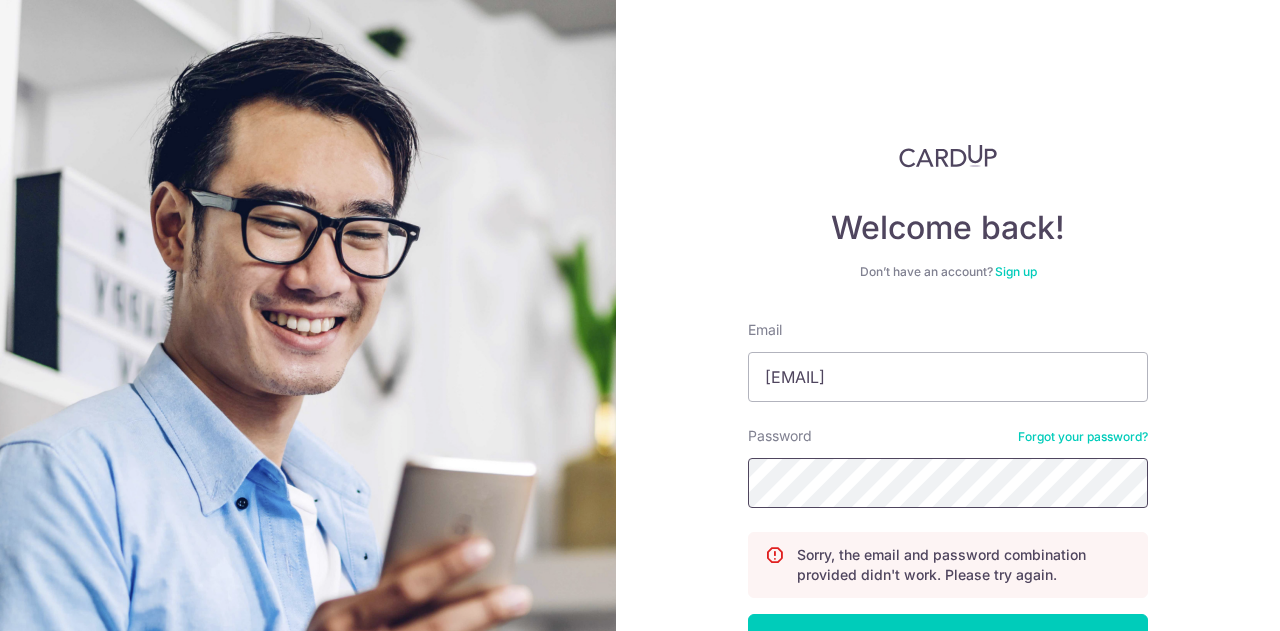 click on "Log in" at bounding box center [948, 639] 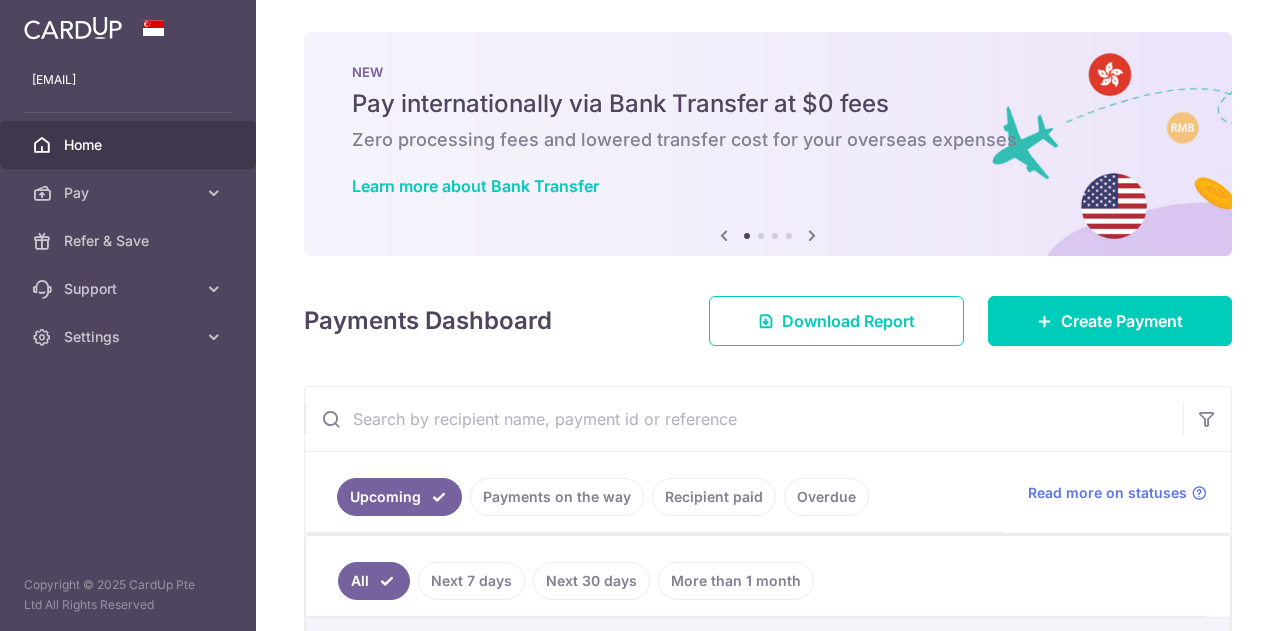 scroll, scrollTop: 0, scrollLeft: 0, axis: both 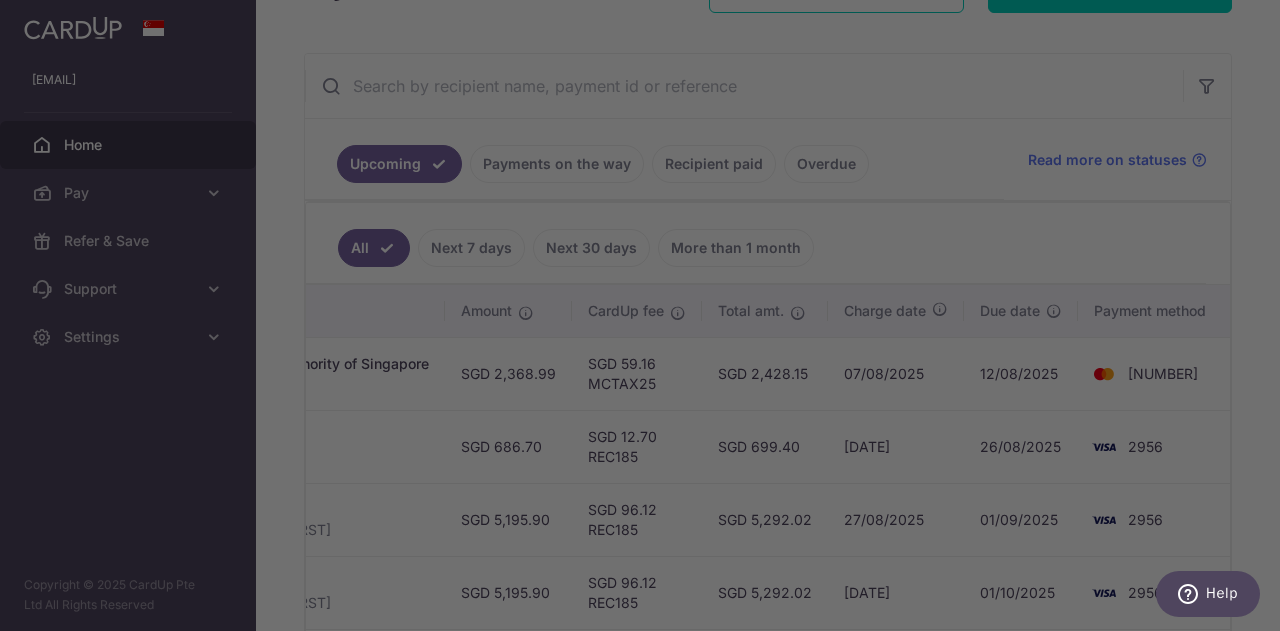 click at bounding box center (646, 318) 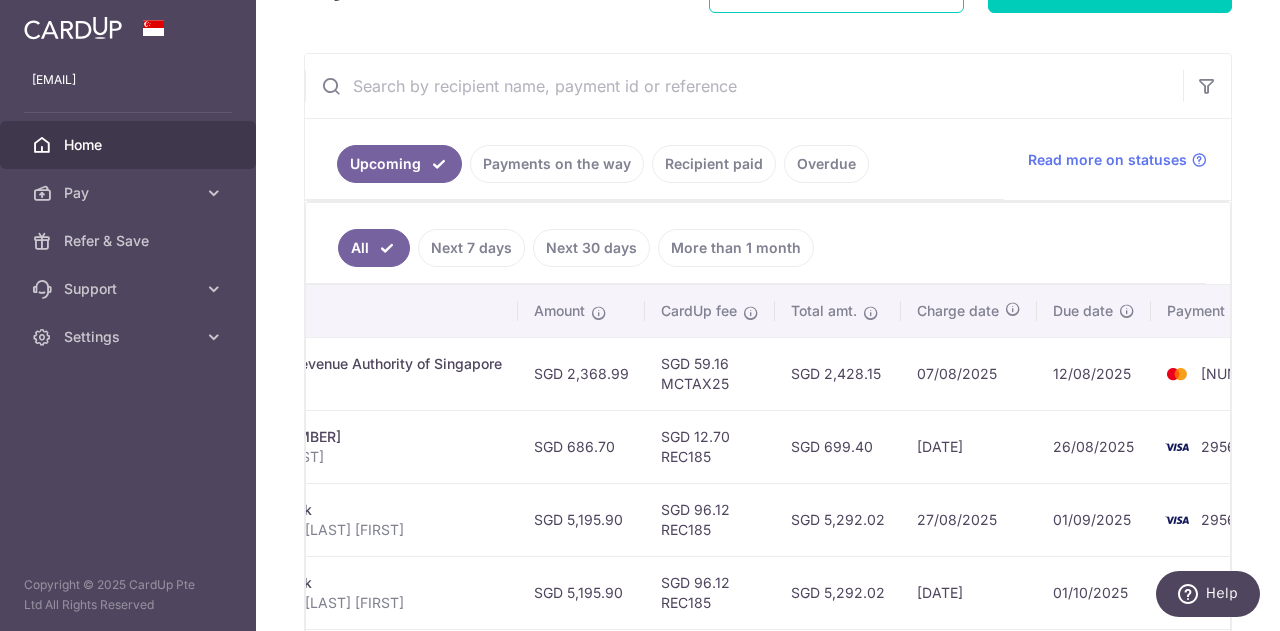 scroll, scrollTop: 0, scrollLeft: 570, axis: horizontal 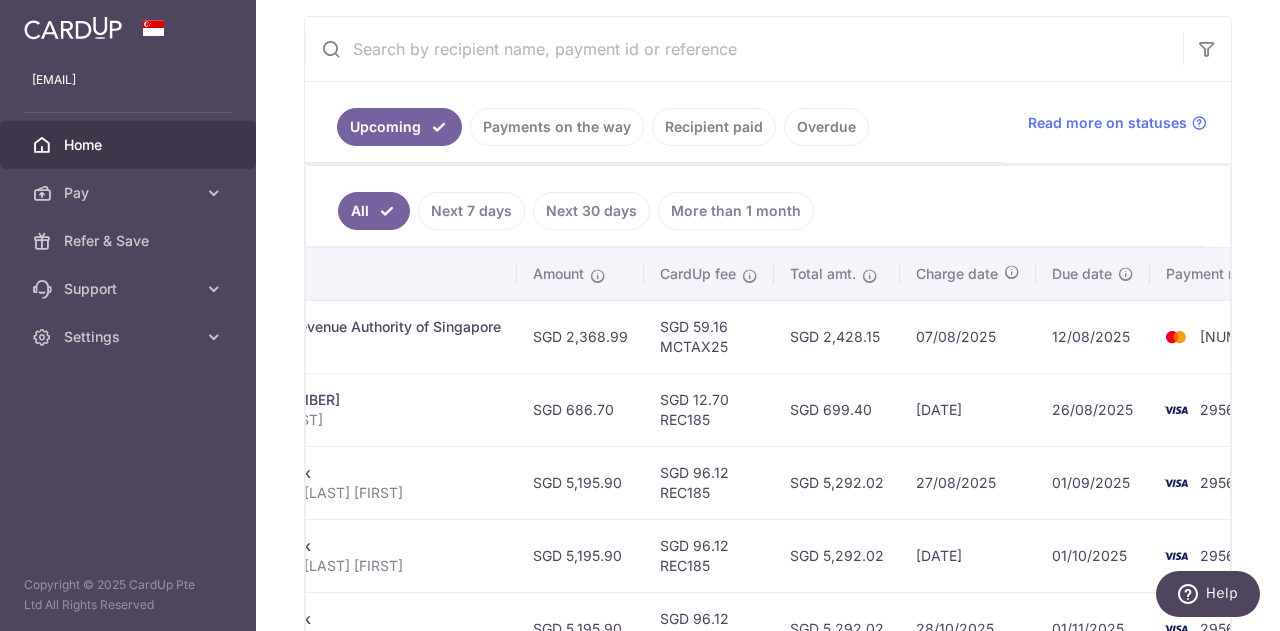 click on "SGD 12.70
REC185" at bounding box center [709, 409] 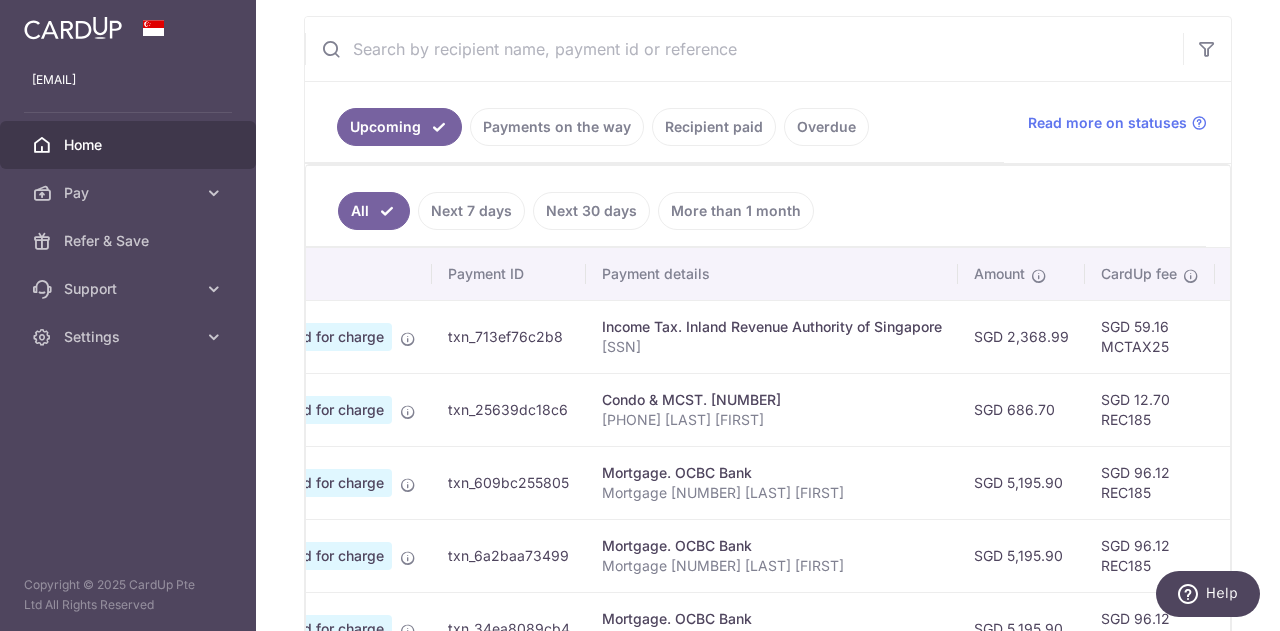 scroll, scrollTop: 0, scrollLeft: 127, axis: horizontal 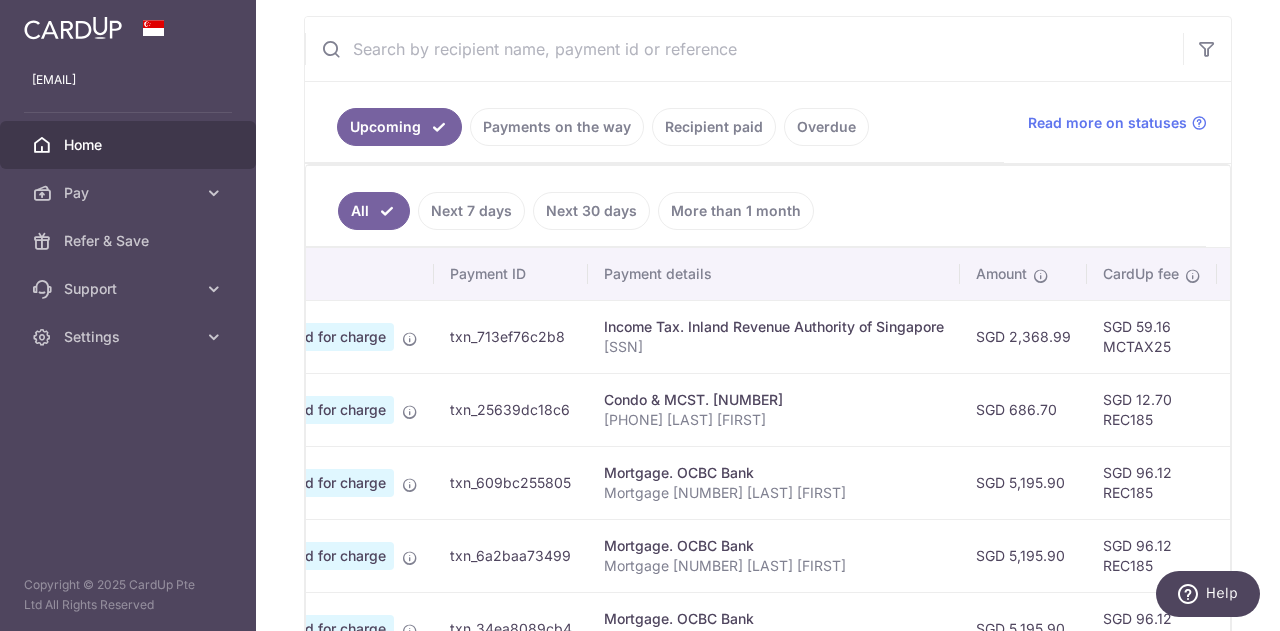 click at bounding box center [73, 28] 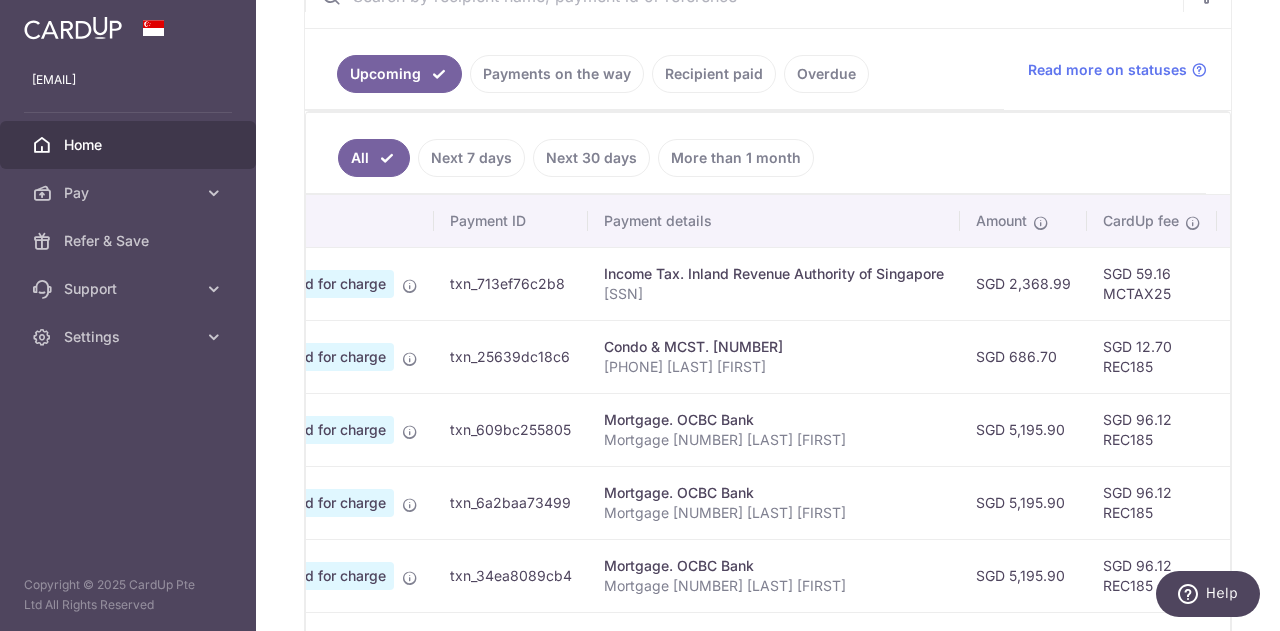 scroll, scrollTop: 422, scrollLeft: 0, axis: vertical 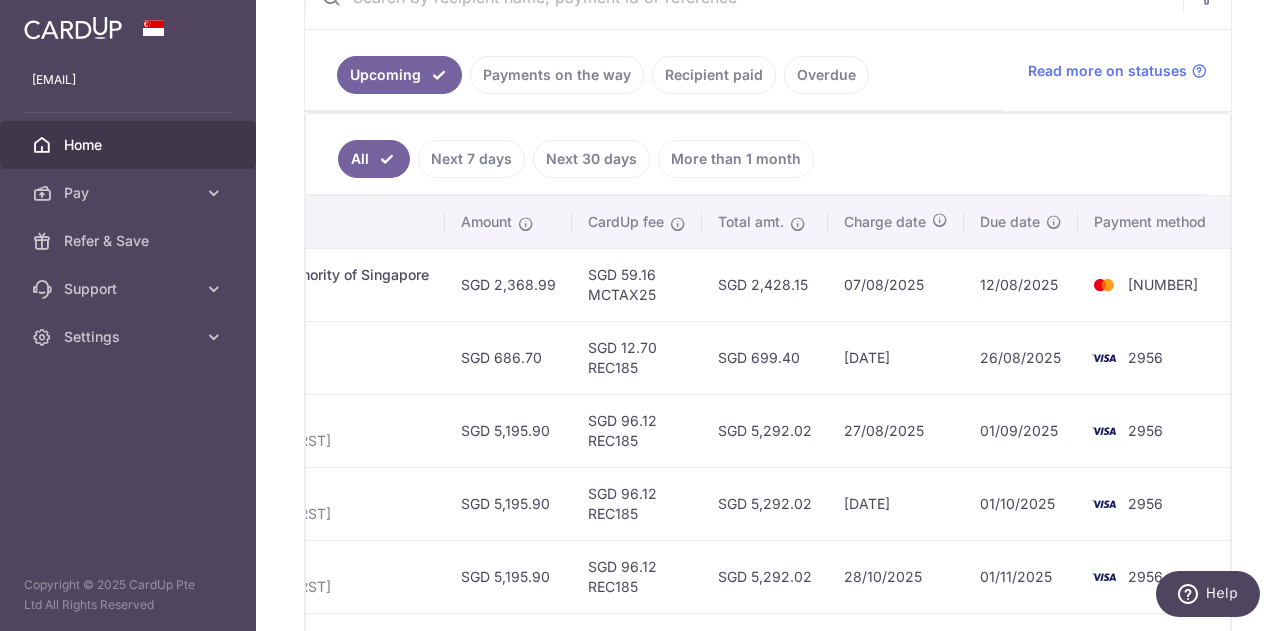 click on "Recipient paid" at bounding box center [714, 75] 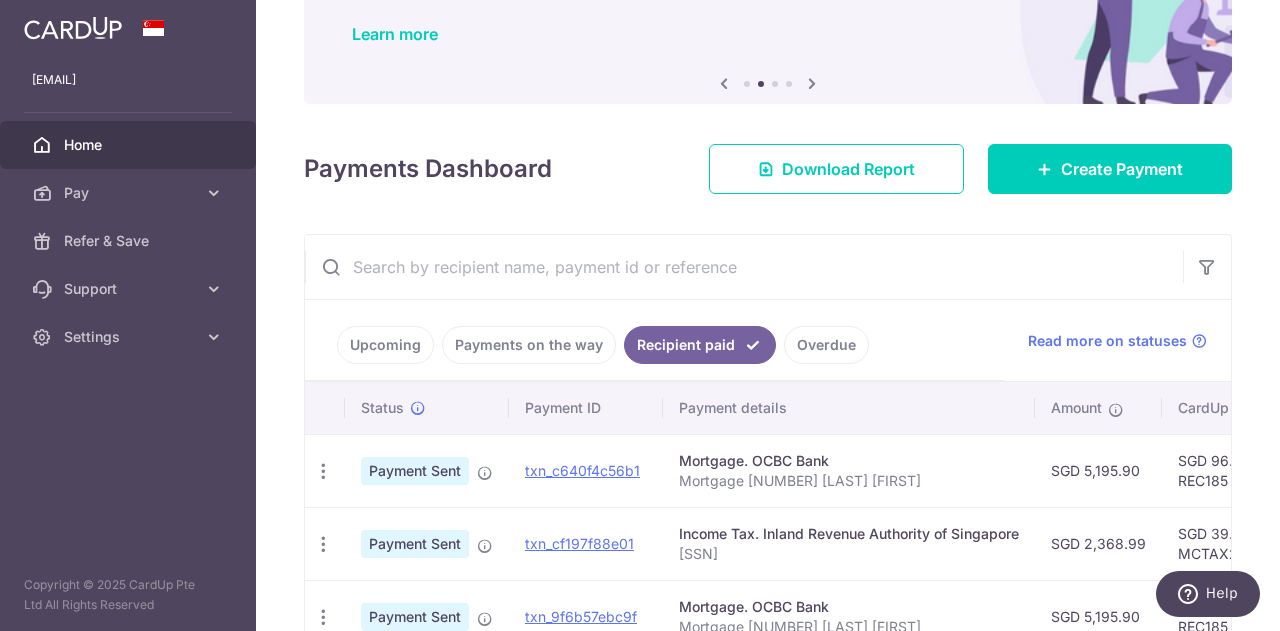 scroll, scrollTop: 422, scrollLeft: 0, axis: vertical 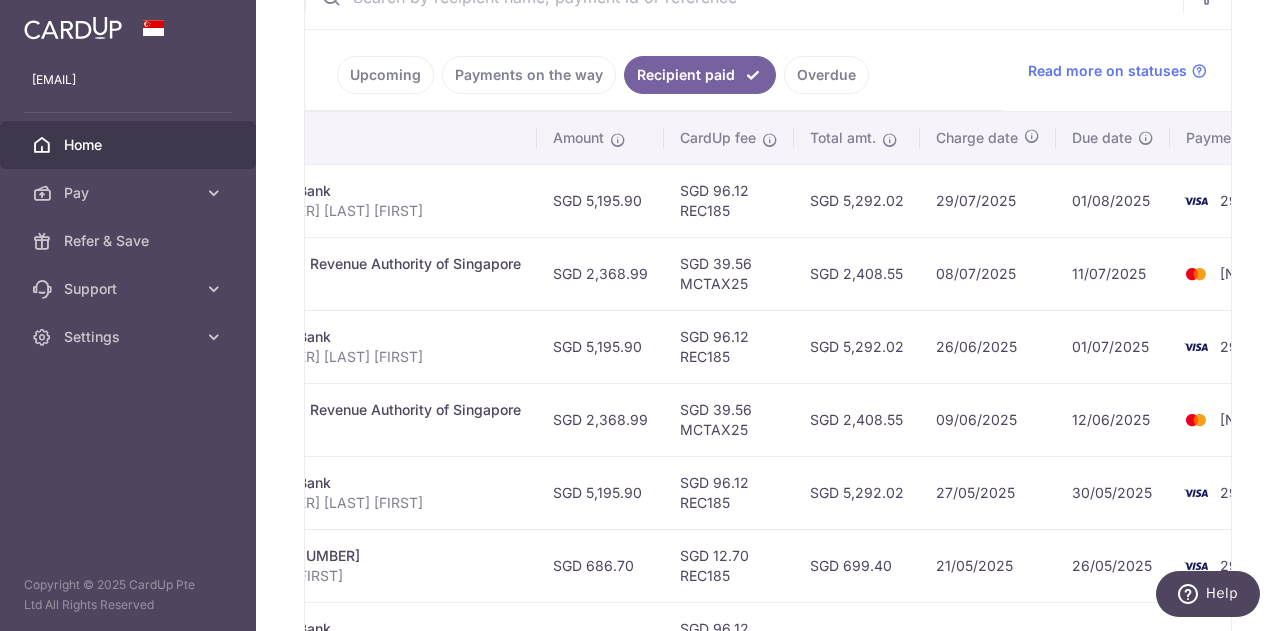 click on "Upcoming" at bounding box center (385, 75) 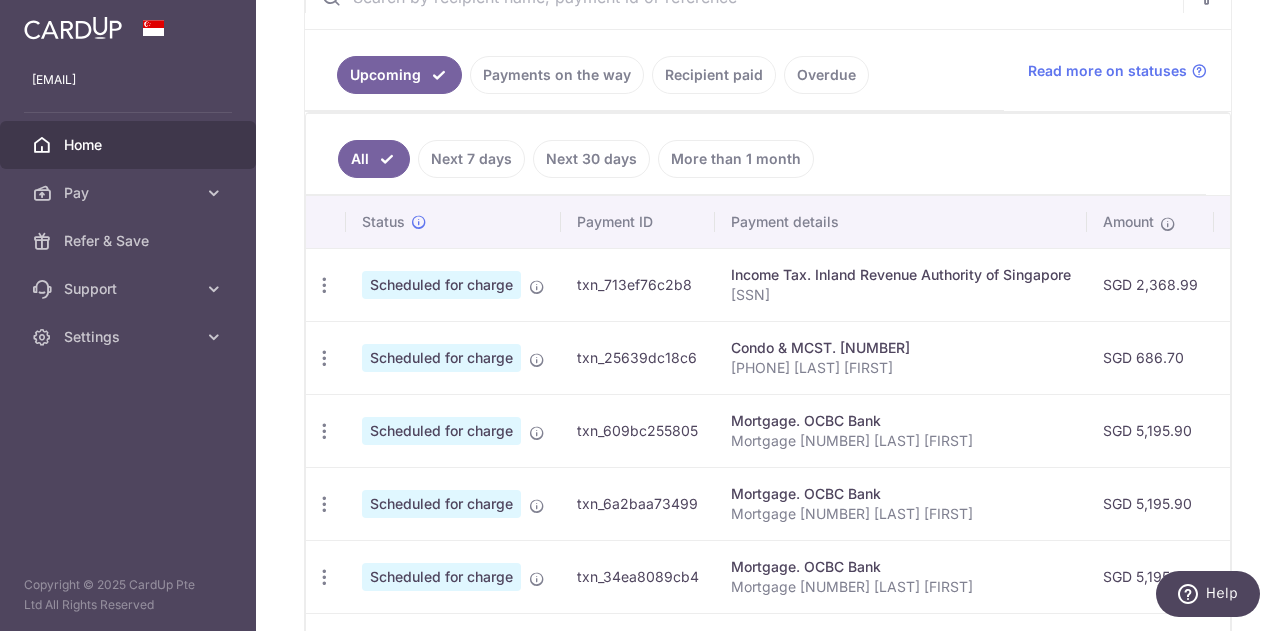 scroll, scrollTop: 437, scrollLeft: 0, axis: vertical 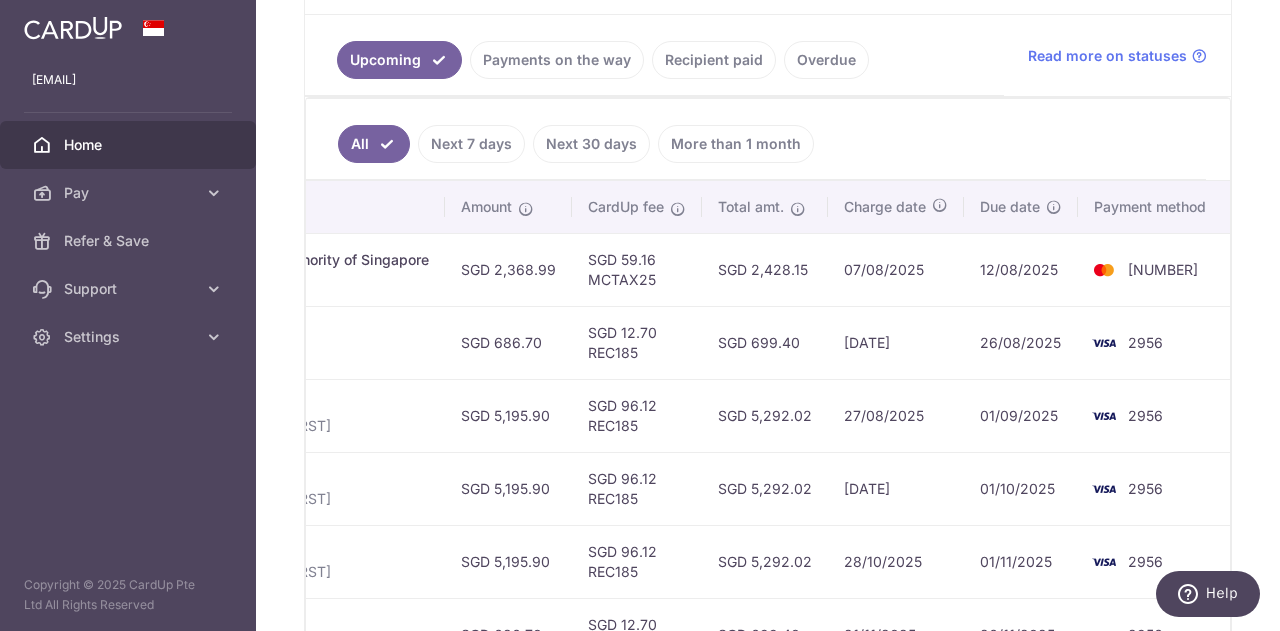 click on "Recipient paid" at bounding box center [714, 60] 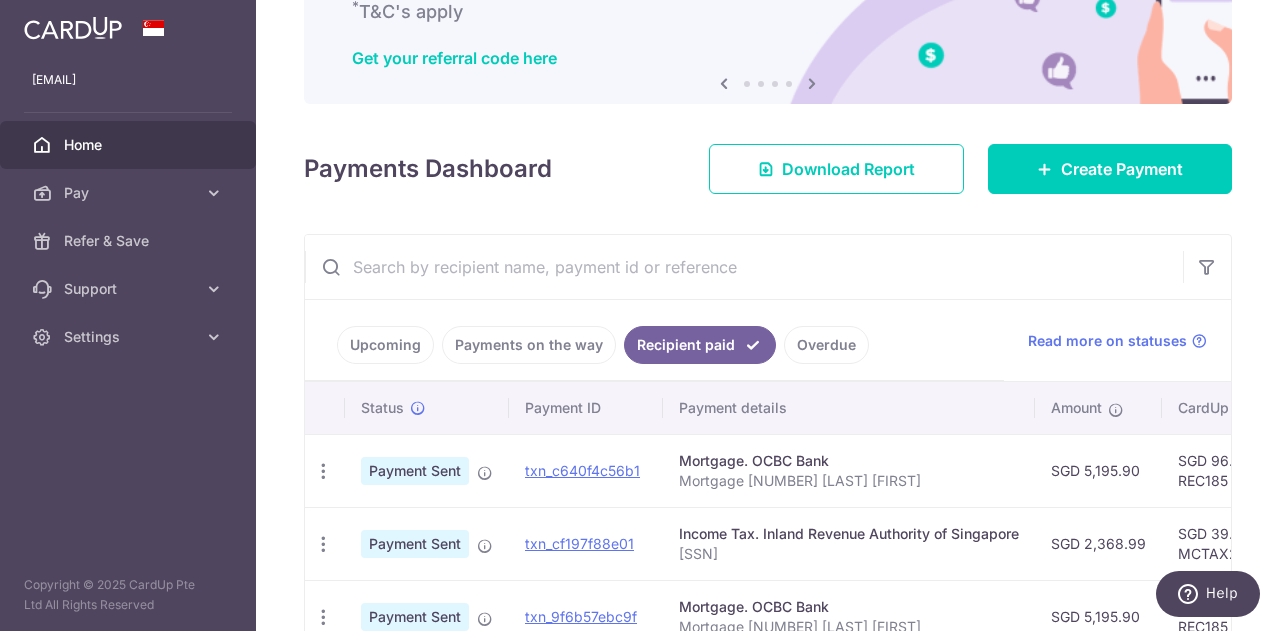 scroll, scrollTop: 437, scrollLeft: 0, axis: vertical 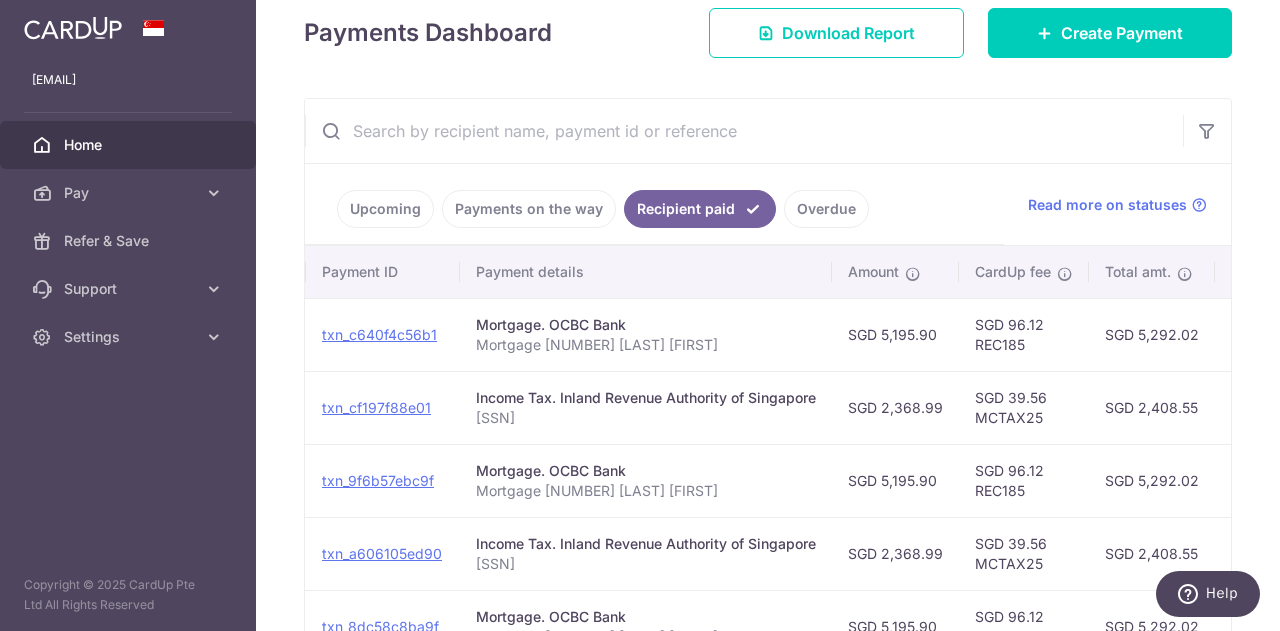 click on "Upcoming" at bounding box center (385, 209) 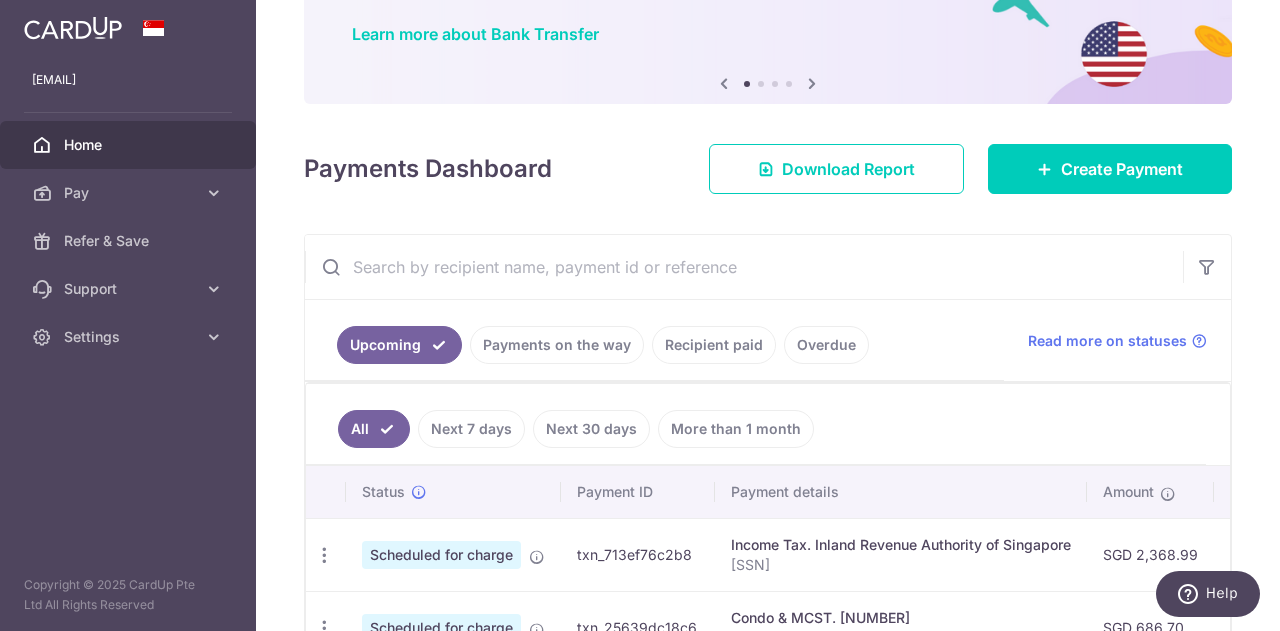 scroll, scrollTop: 288, scrollLeft: 0, axis: vertical 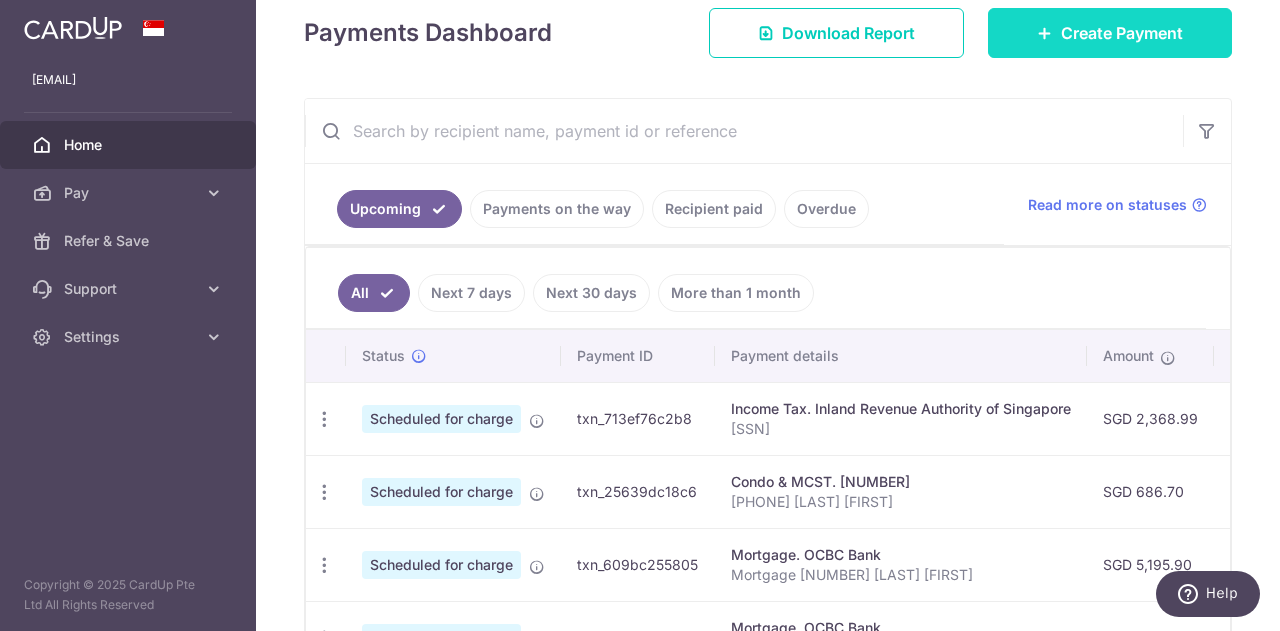 click on "Create Payment" at bounding box center [1122, 33] 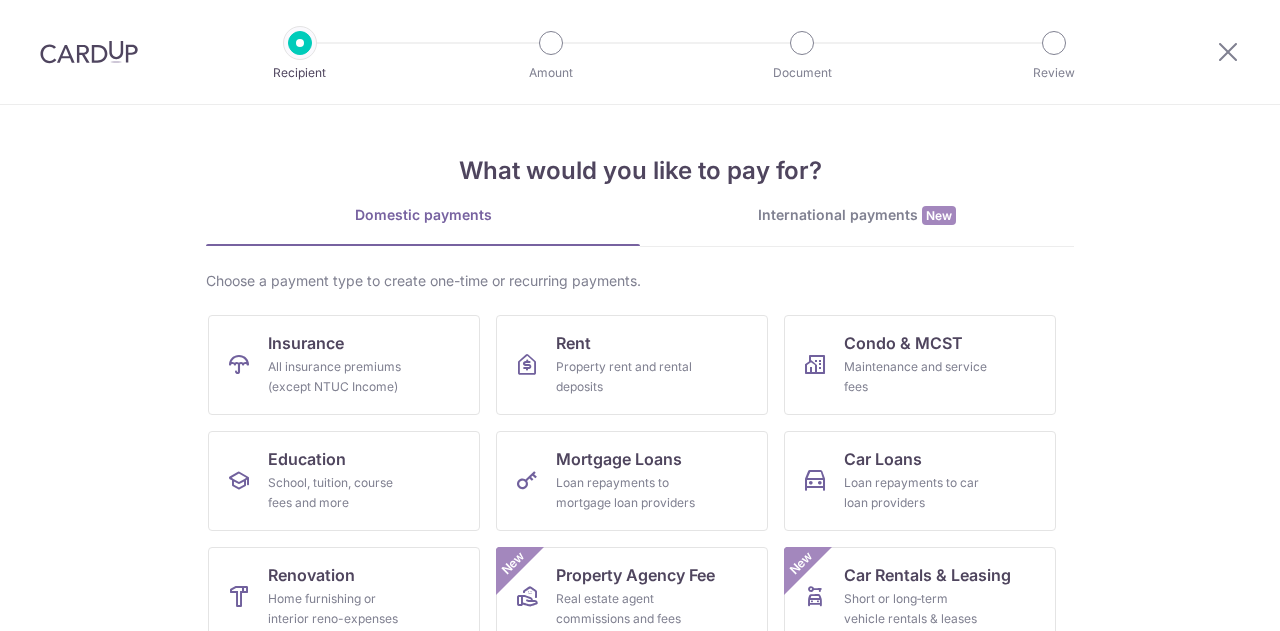 scroll, scrollTop: 0, scrollLeft: 0, axis: both 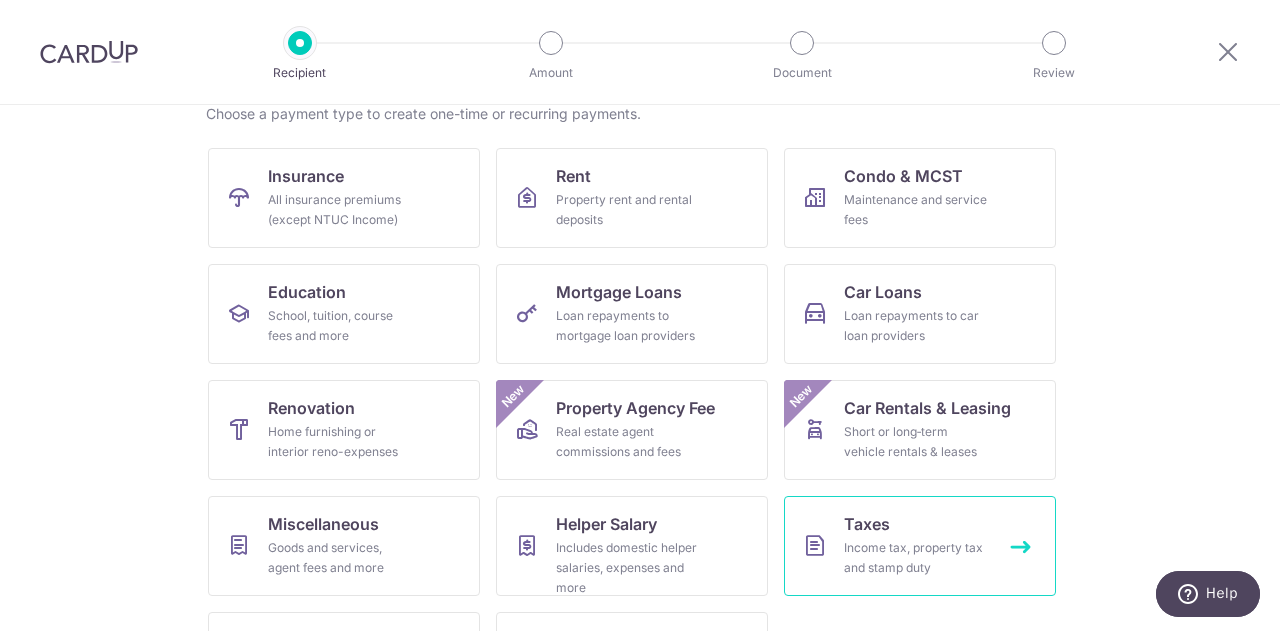 click on "Taxes Income tax, property tax and stamp duty" at bounding box center (920, 546) 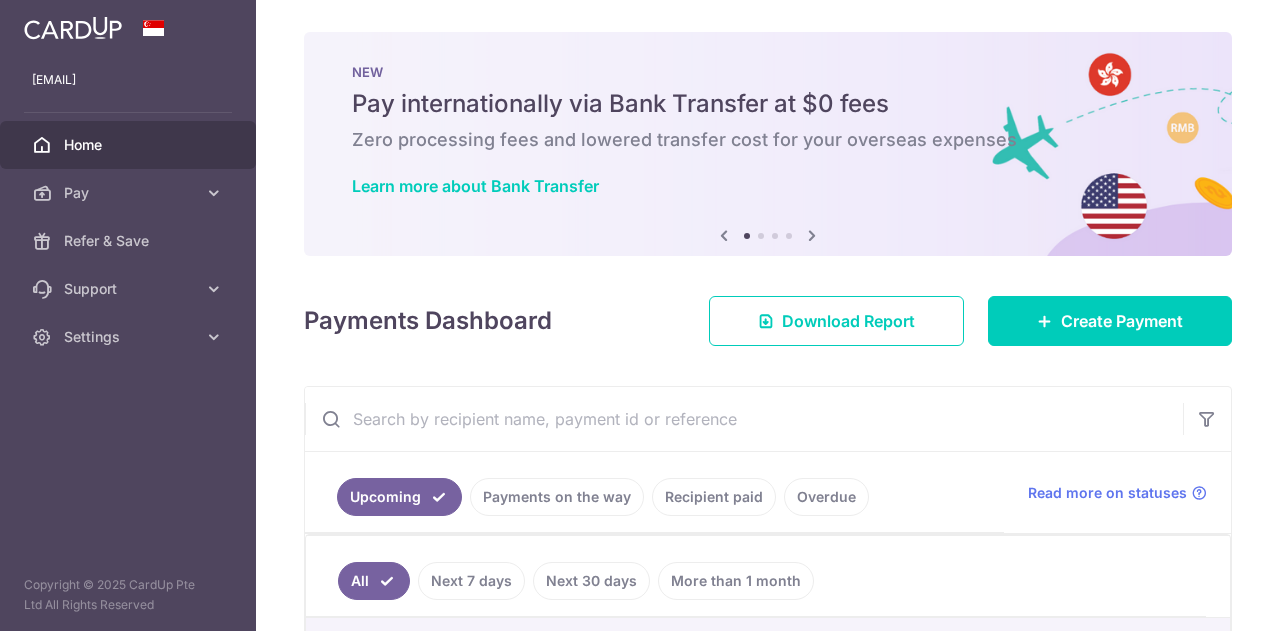 scroll, scrollTop: 0, scrollLeft: 0, axis: both 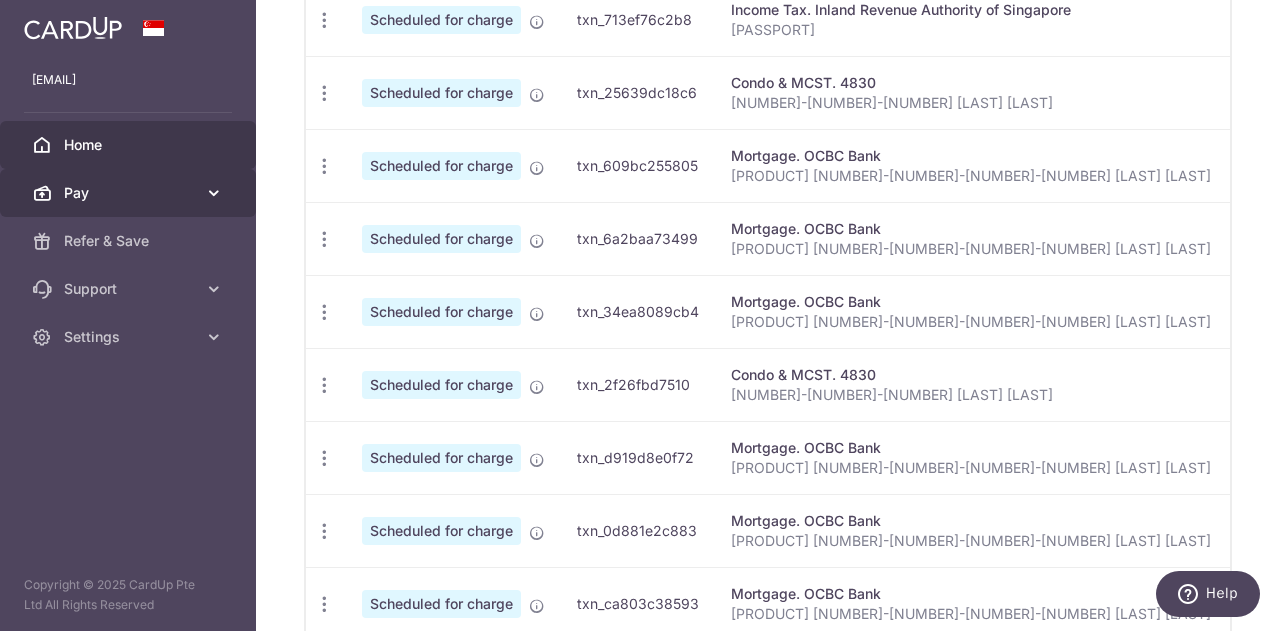click at bounding box center [214, 193] 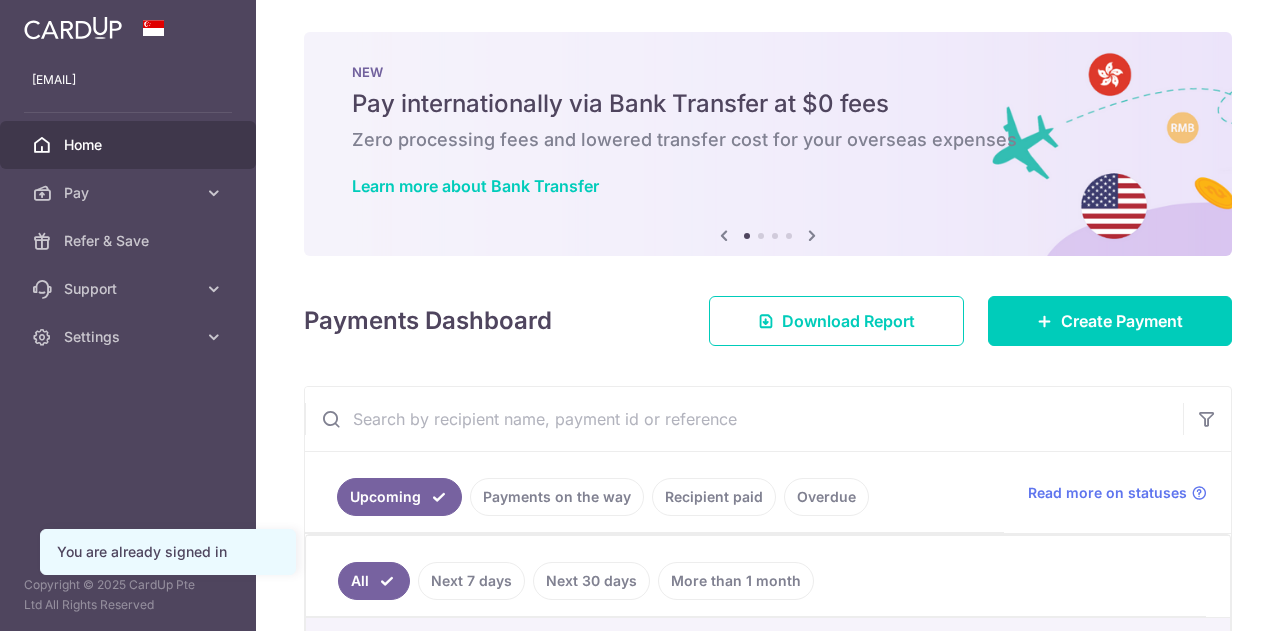 scroll, scrollTop: 0, scrollLeft: 0, axis: both 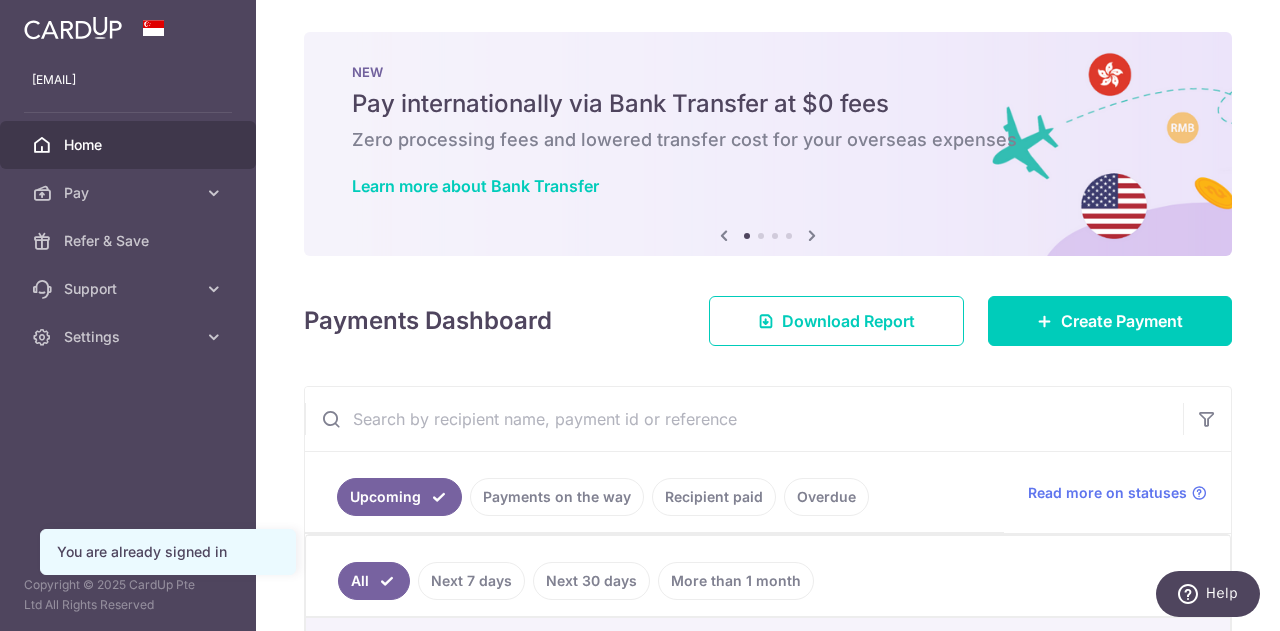 click at bounding box center (812, 235) 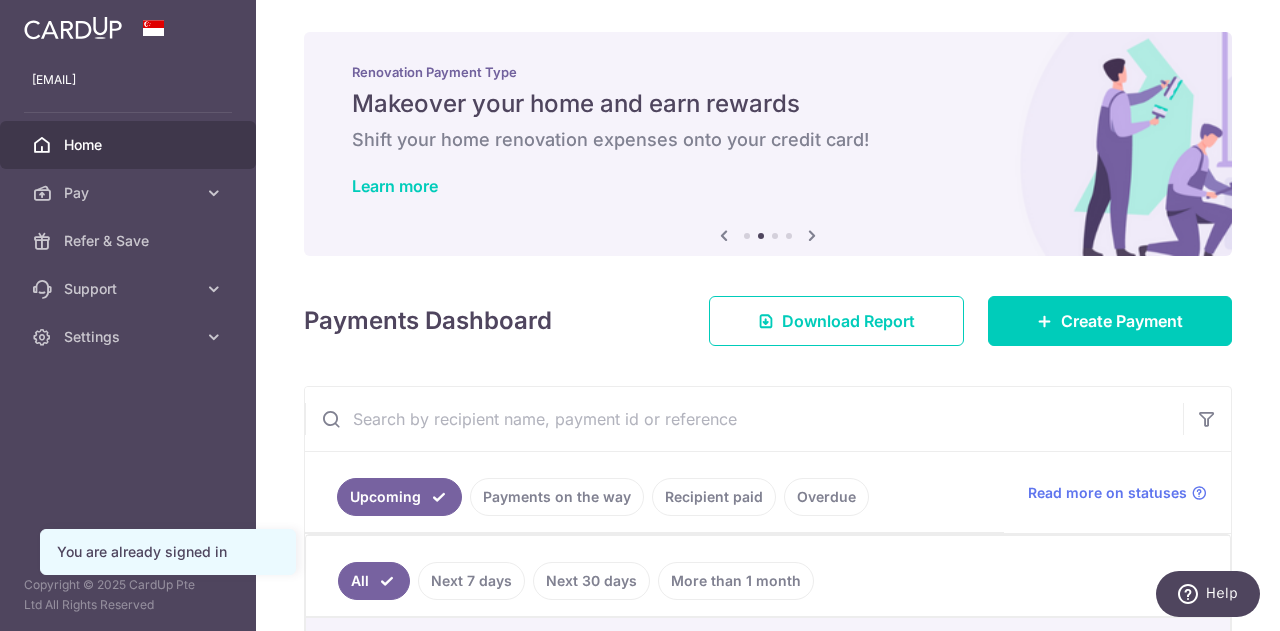 click at bounding box center [812, 235] 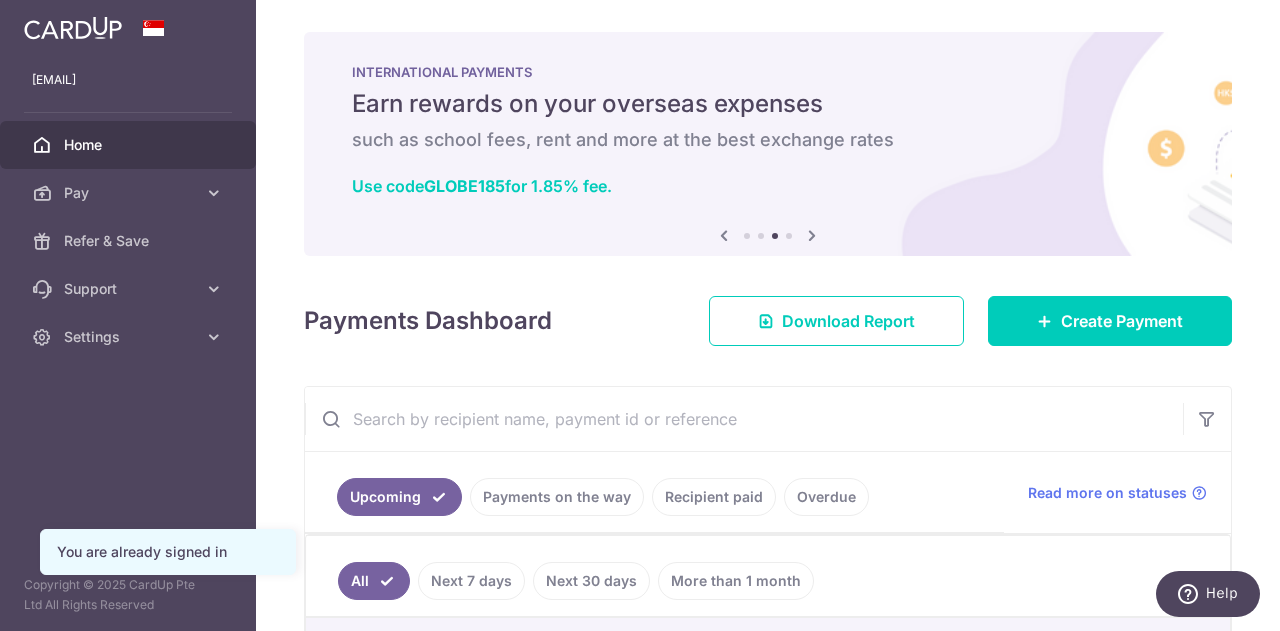 click at bounding box center [812, 235] 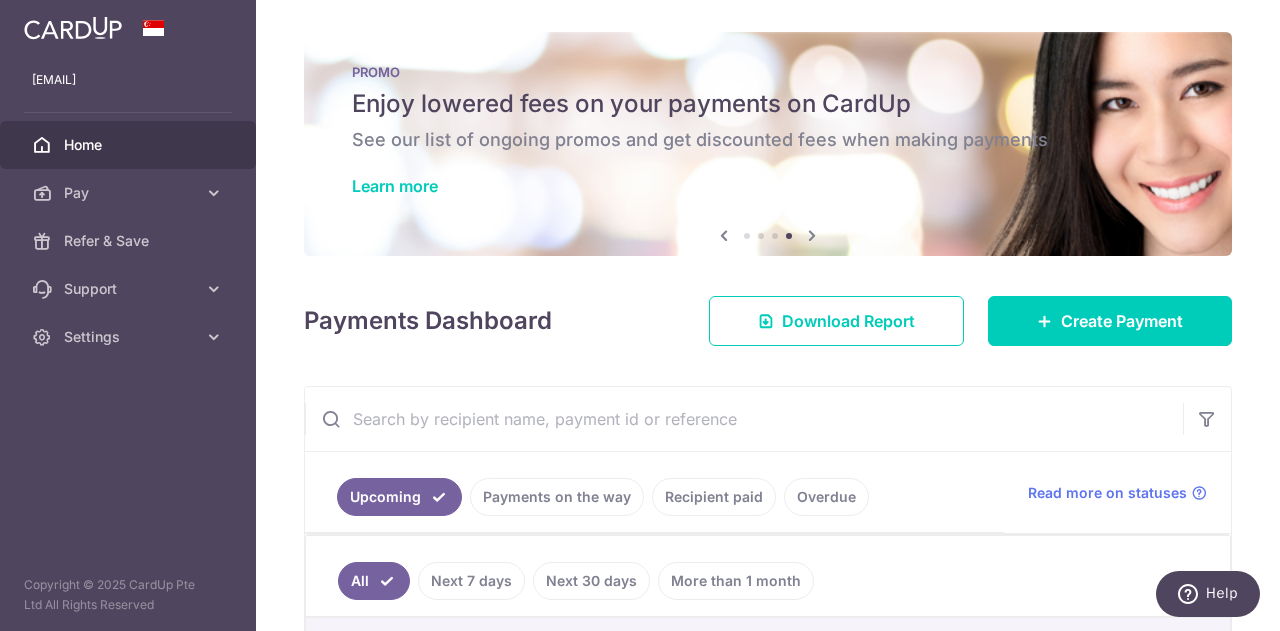click on "Enjoy lowered fees on your payments on CardUp" at bounding box center [768, 104] 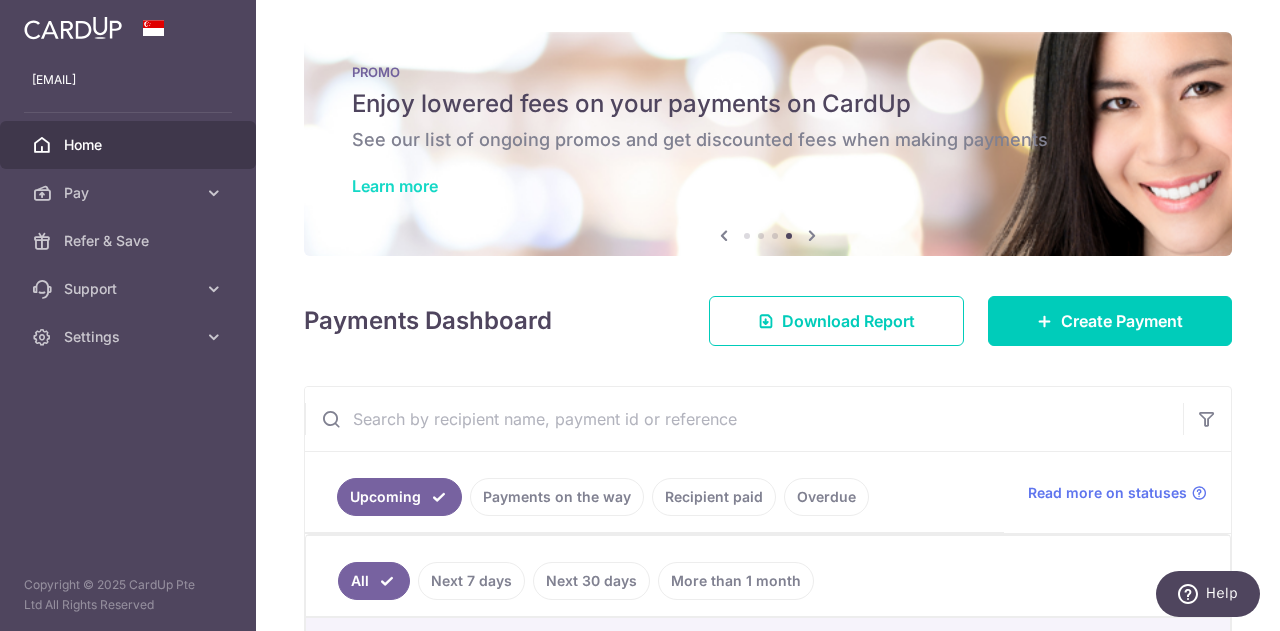 click on "Learn more" at bounding box center (395, 186) 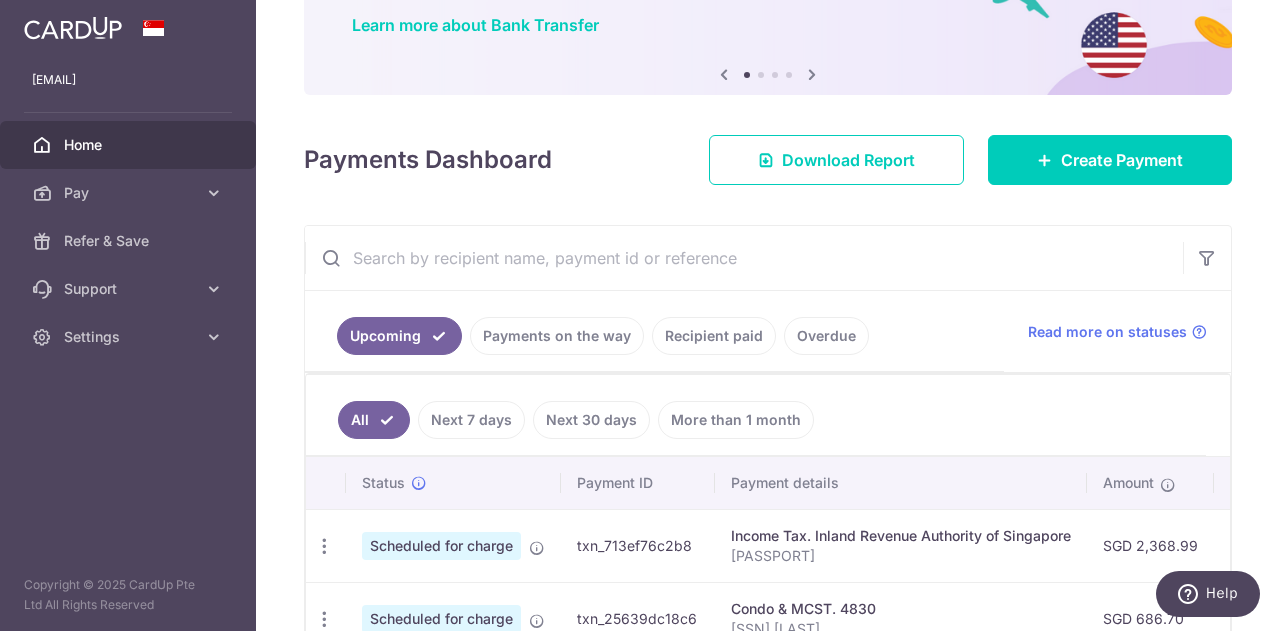 scroll, scrollTop: 189, scrollLeft: 0, axis: vertical 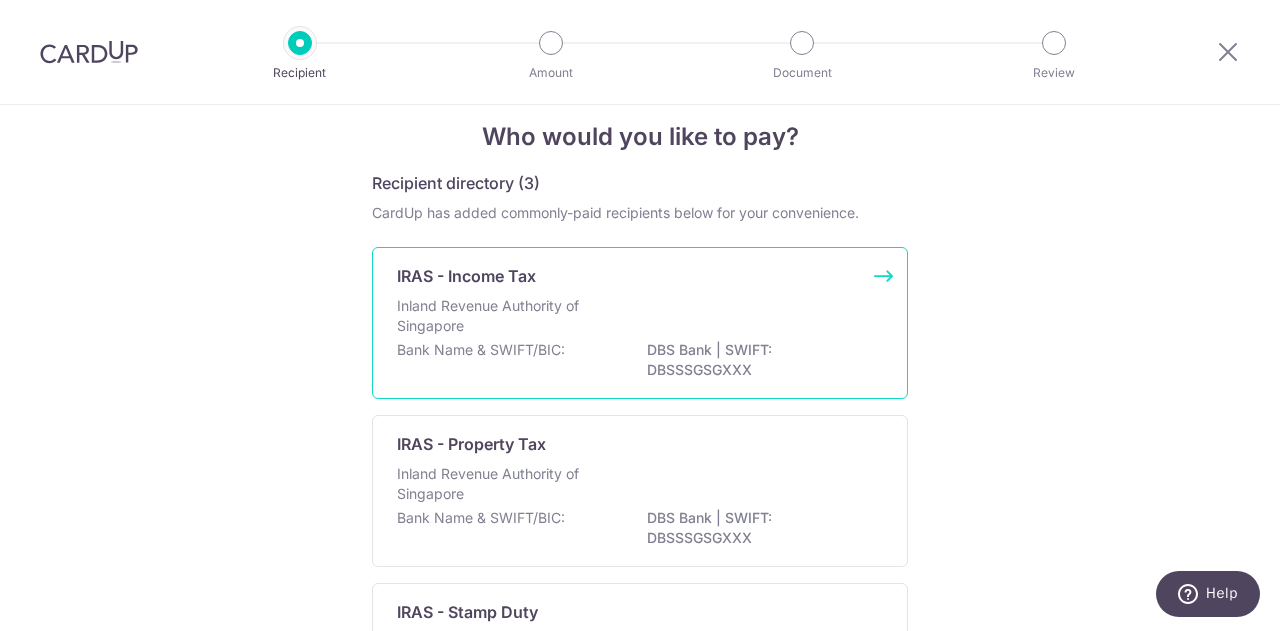 click on "Inland Revenue Authority of Singapore" at bounding box center (503, 316) 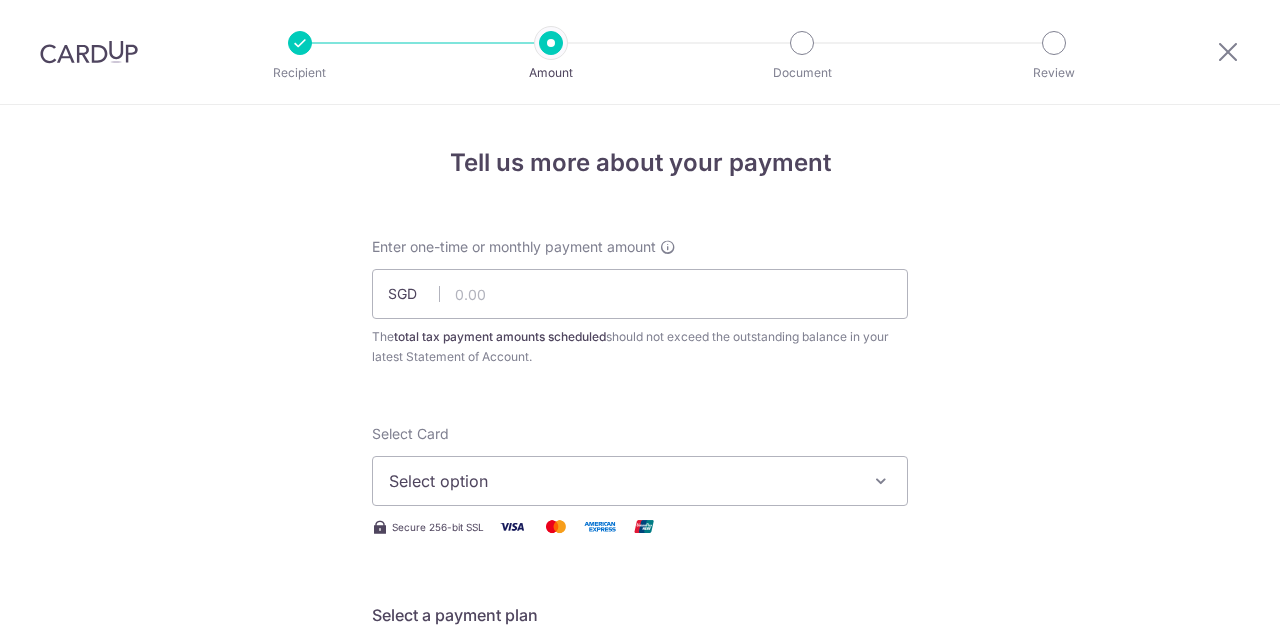scroll, scrollTop: 0, scrollLeft: 0, axis: both 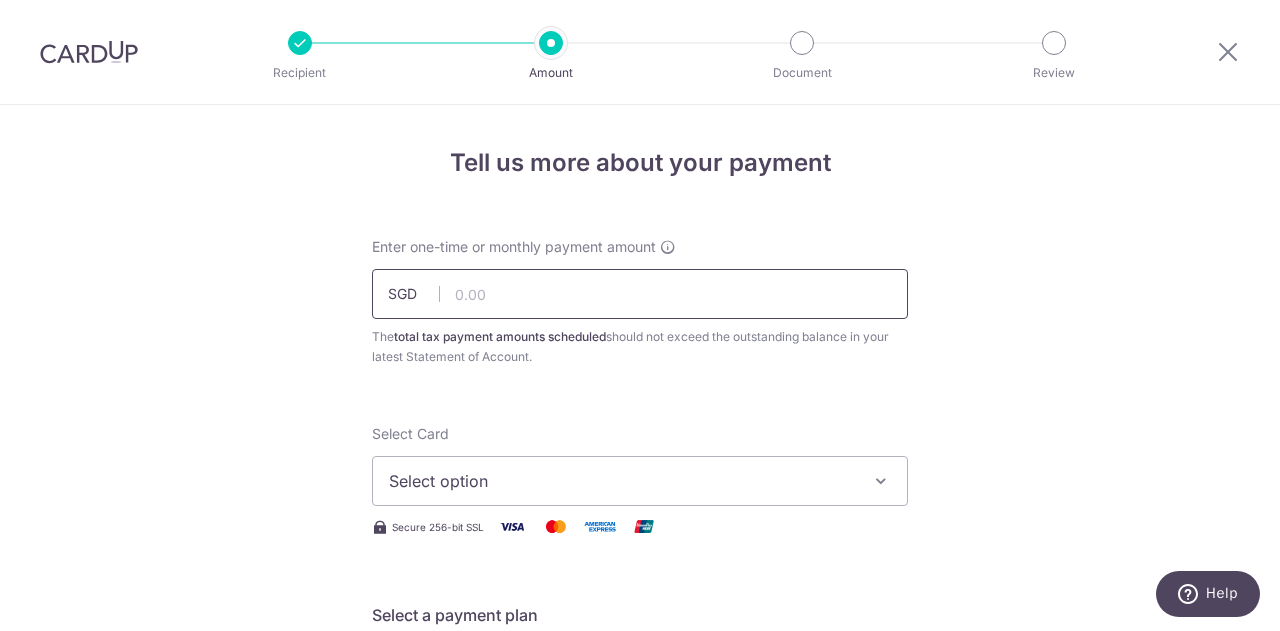 click at bounding box center [640, 294] 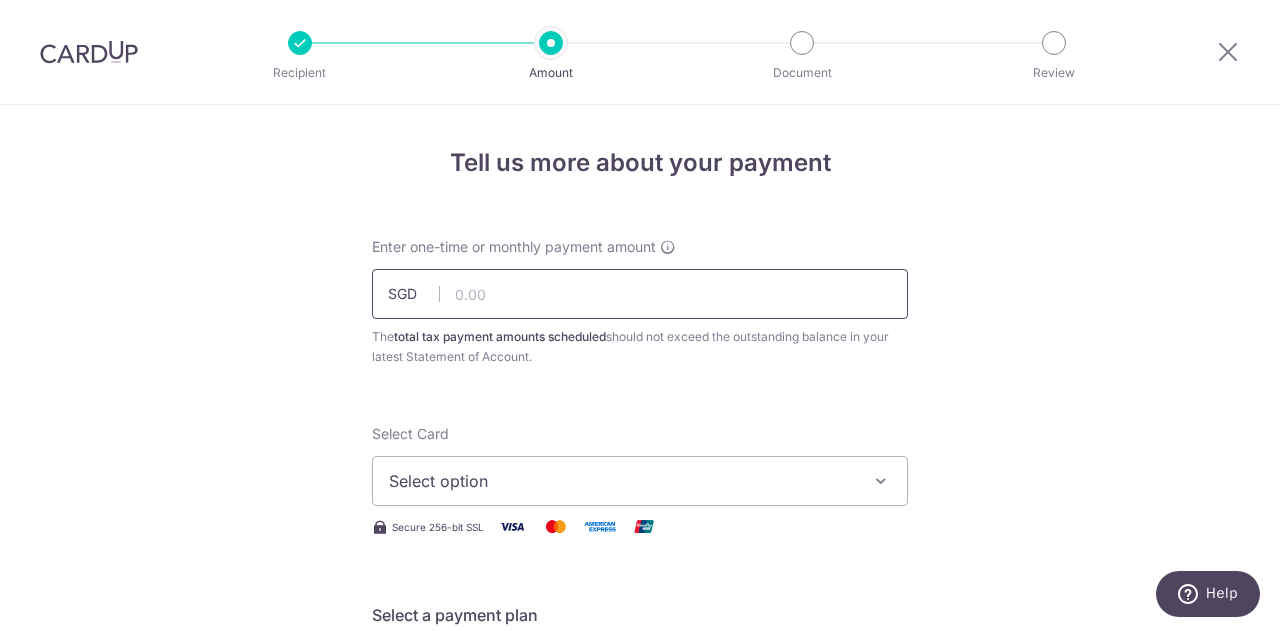 paste on "1,952.32" 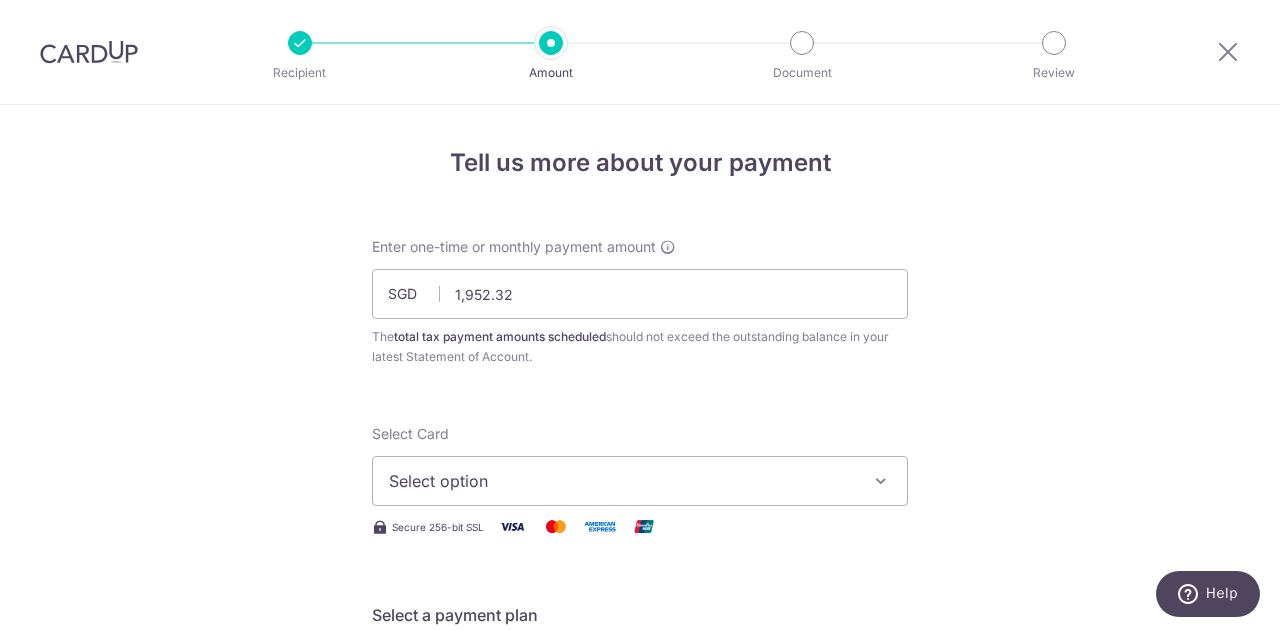 type on "1,952.32" 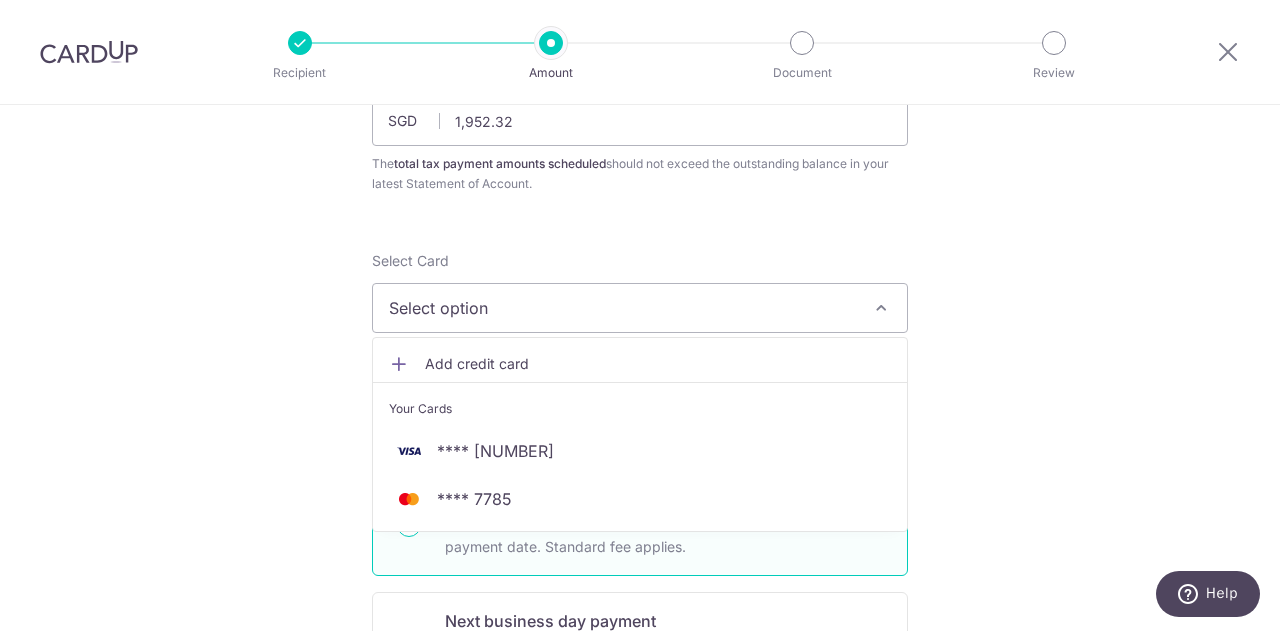 scroll, scrollTop: 179, scrollLeft: 0, axis: vertical 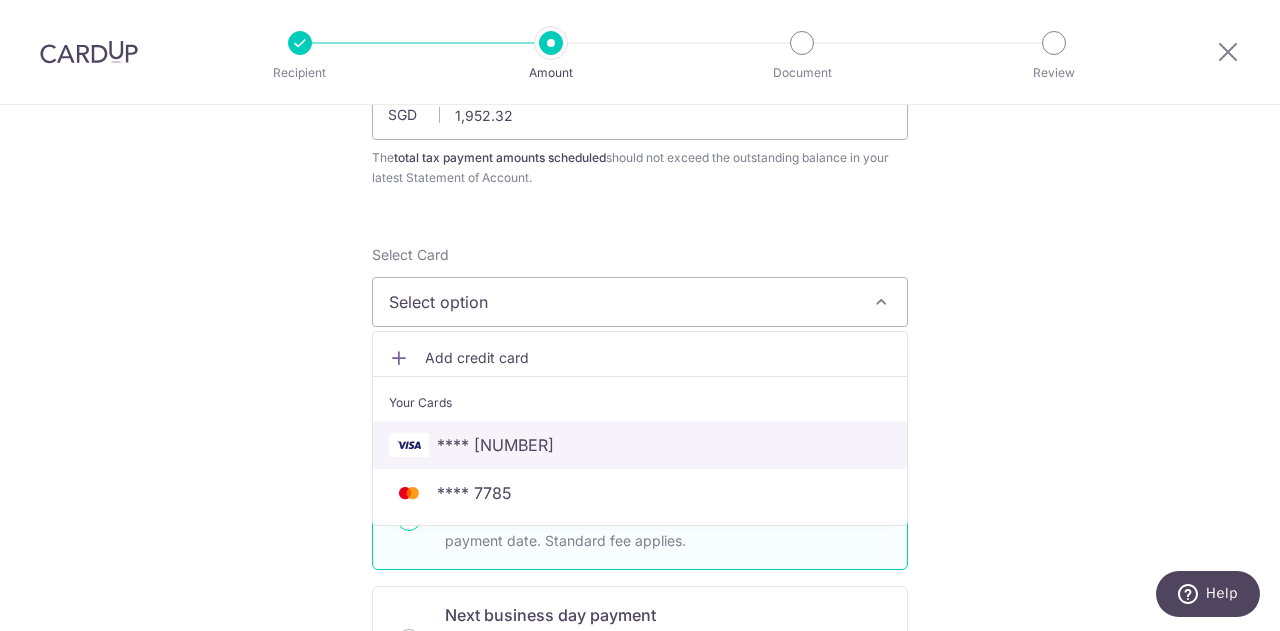 click on "**** 2956" at bounding box center [640, 445] 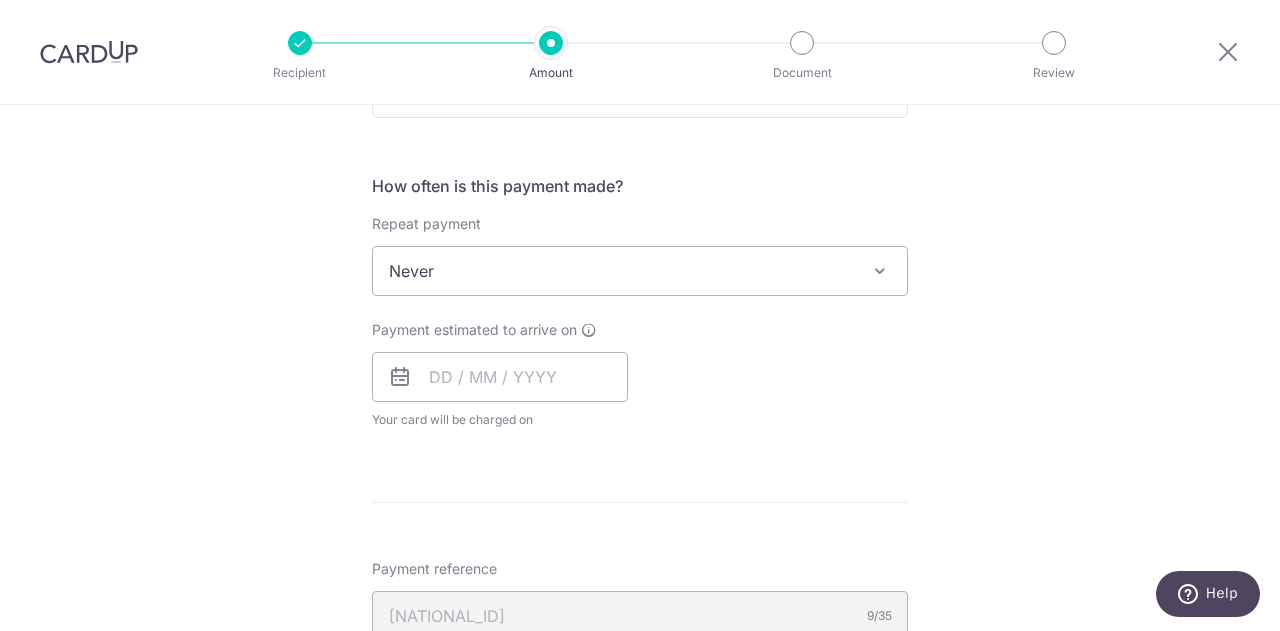 scroll, scrollTop: 754, scrollLeft: 0, axis: vertical 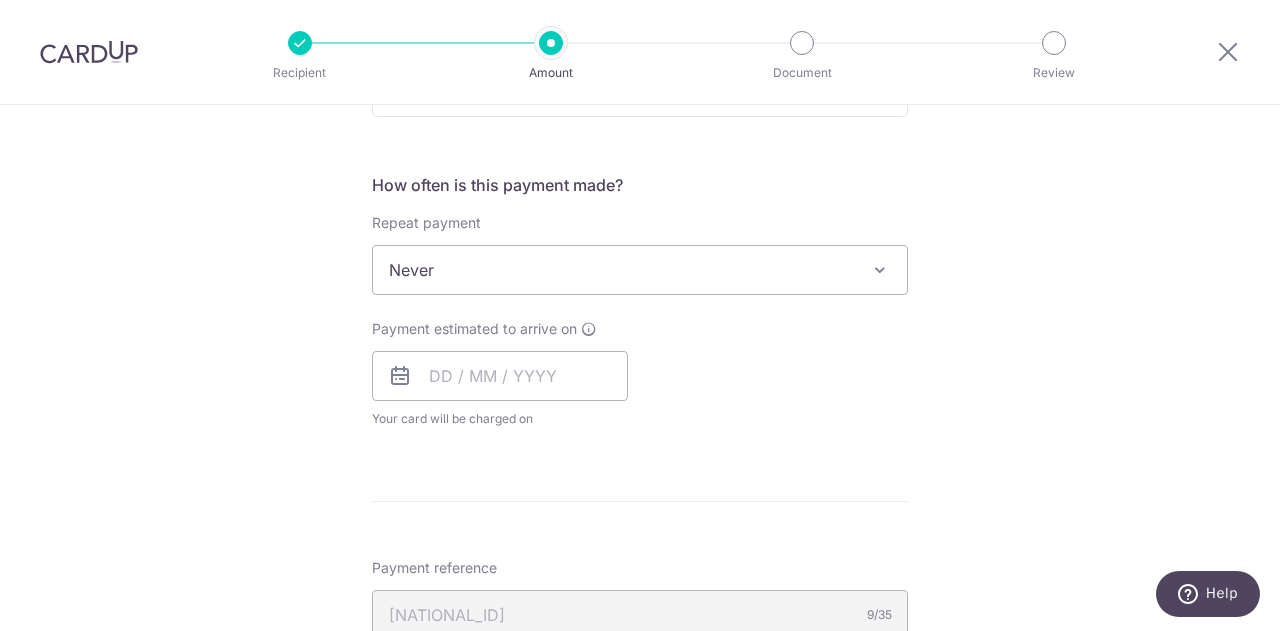 click at bounding box center (880, 270) 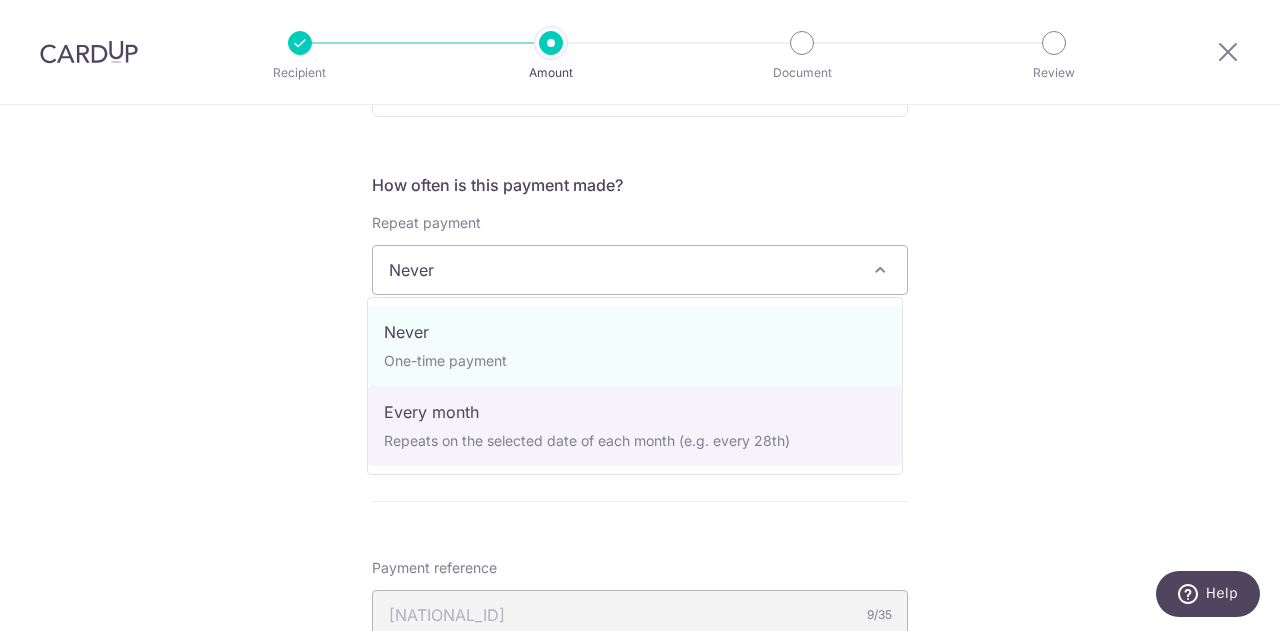 select on "3" 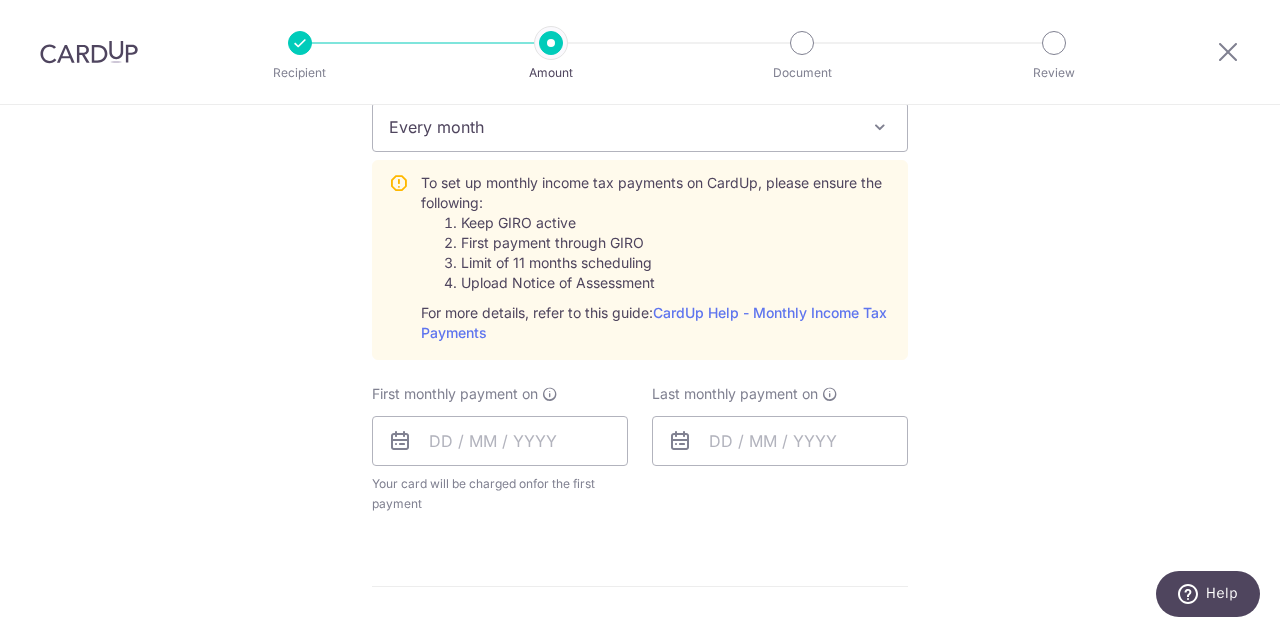 scroll, scrollTop: 898, scrollLeft: 0, axis: vertical 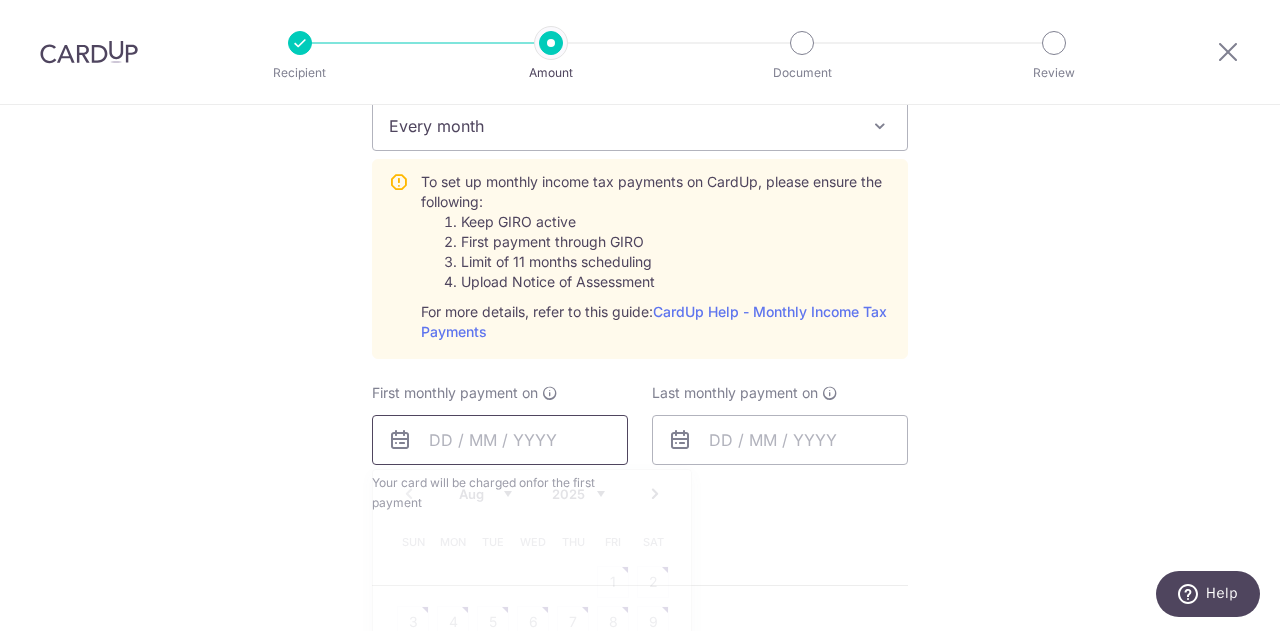 click at bounding box center (500, 440) 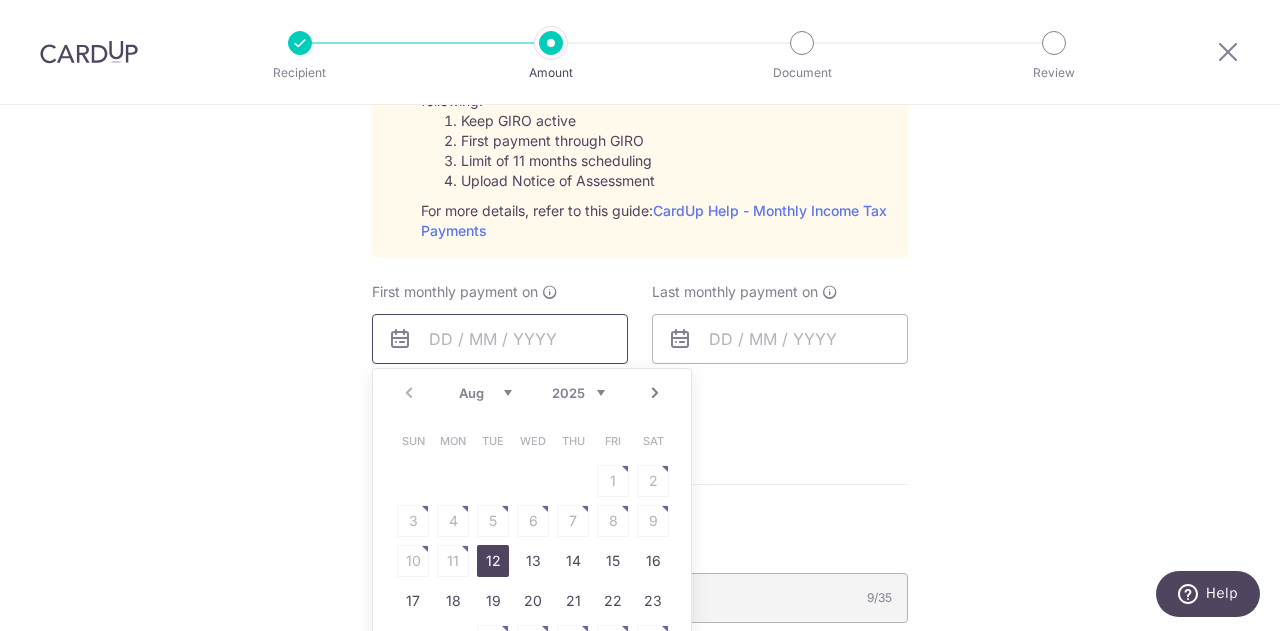 scroll, scrollTop: 1000, scrollLeft: 0, axis: vertical 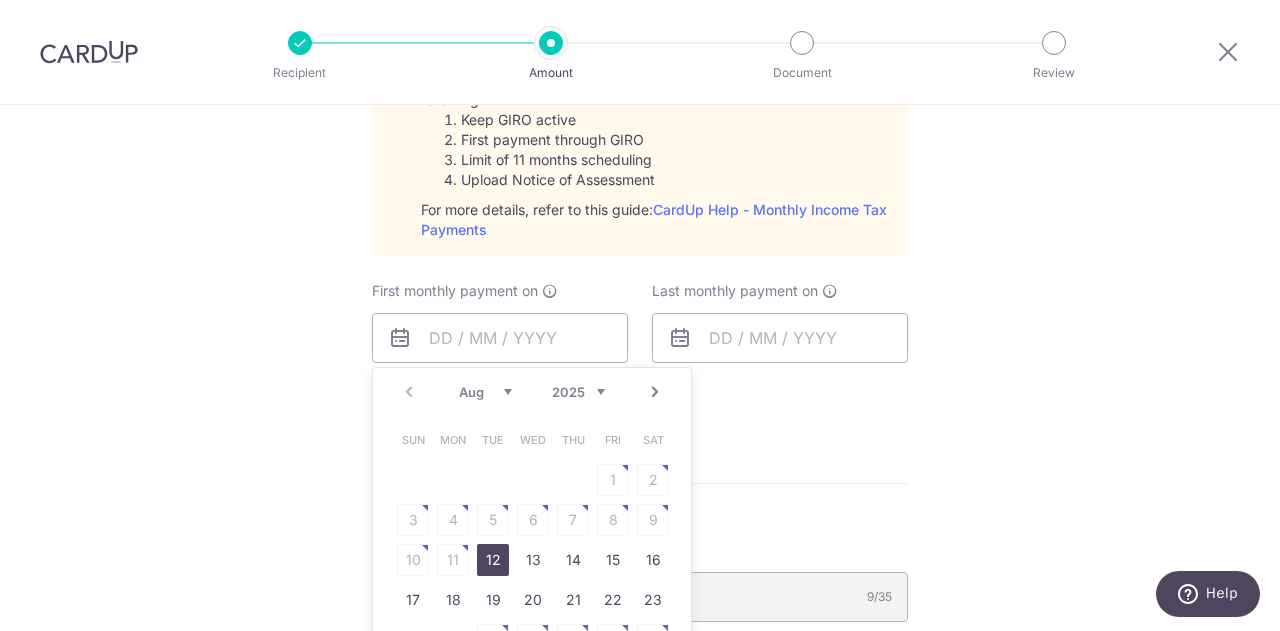 click on "12" at bounding box center [493, 560] 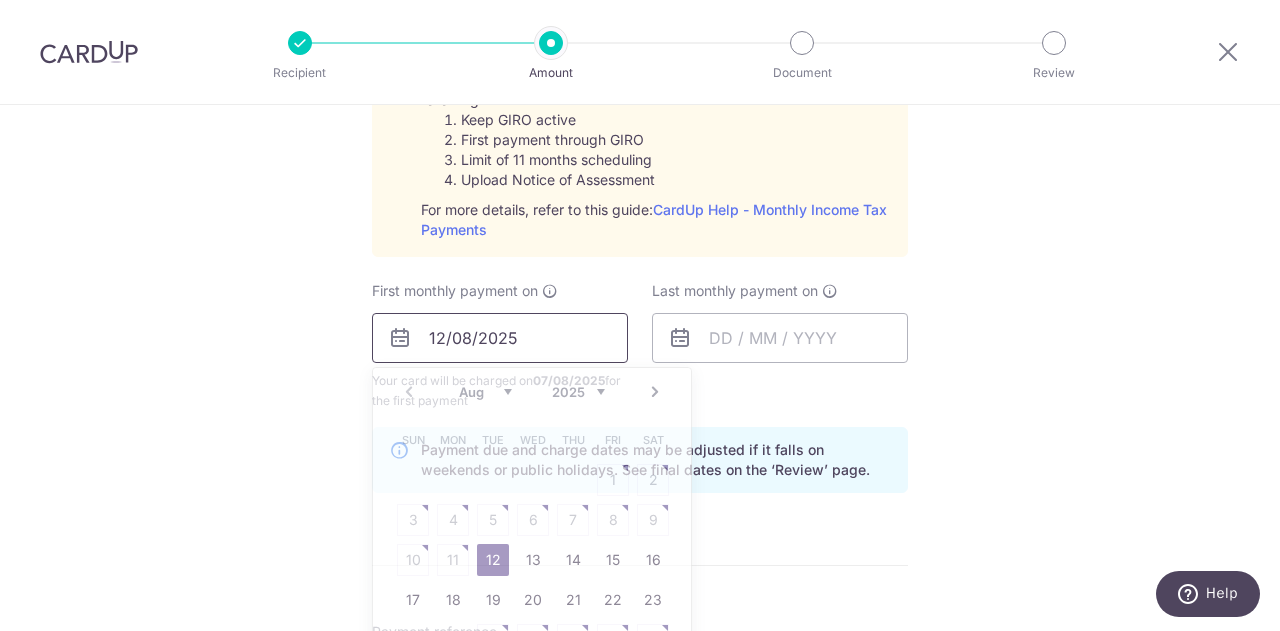 click on "12/08/2025" at bounding box center (500, 338) 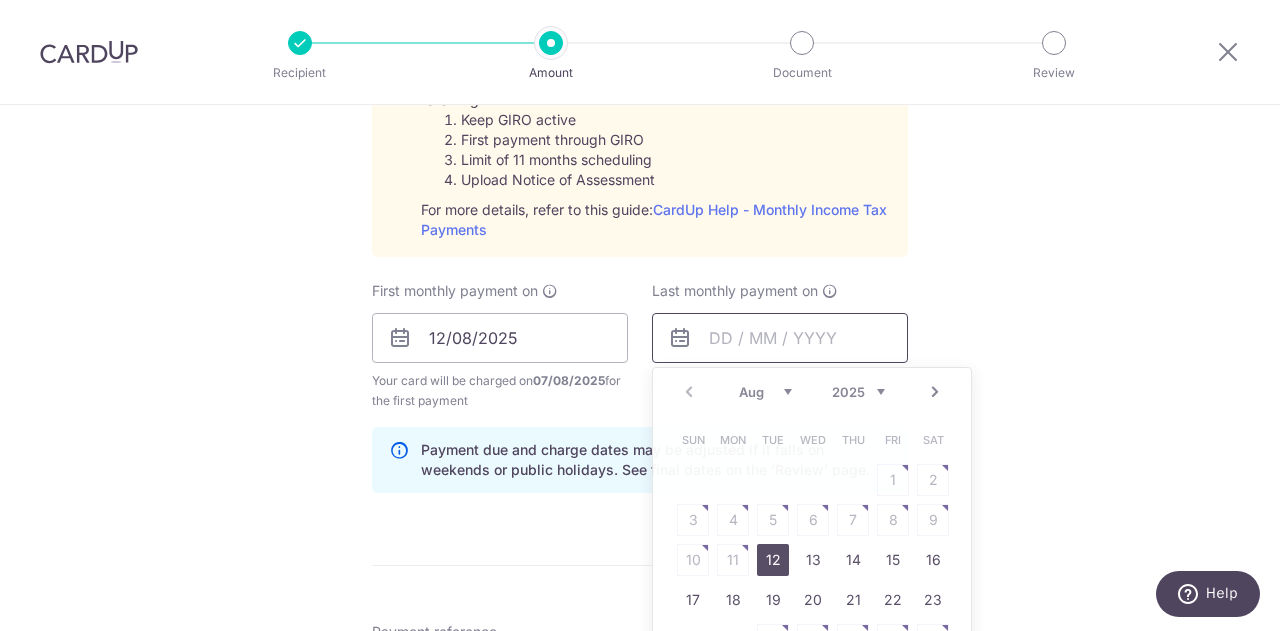 click at bounding box center [780, 338] 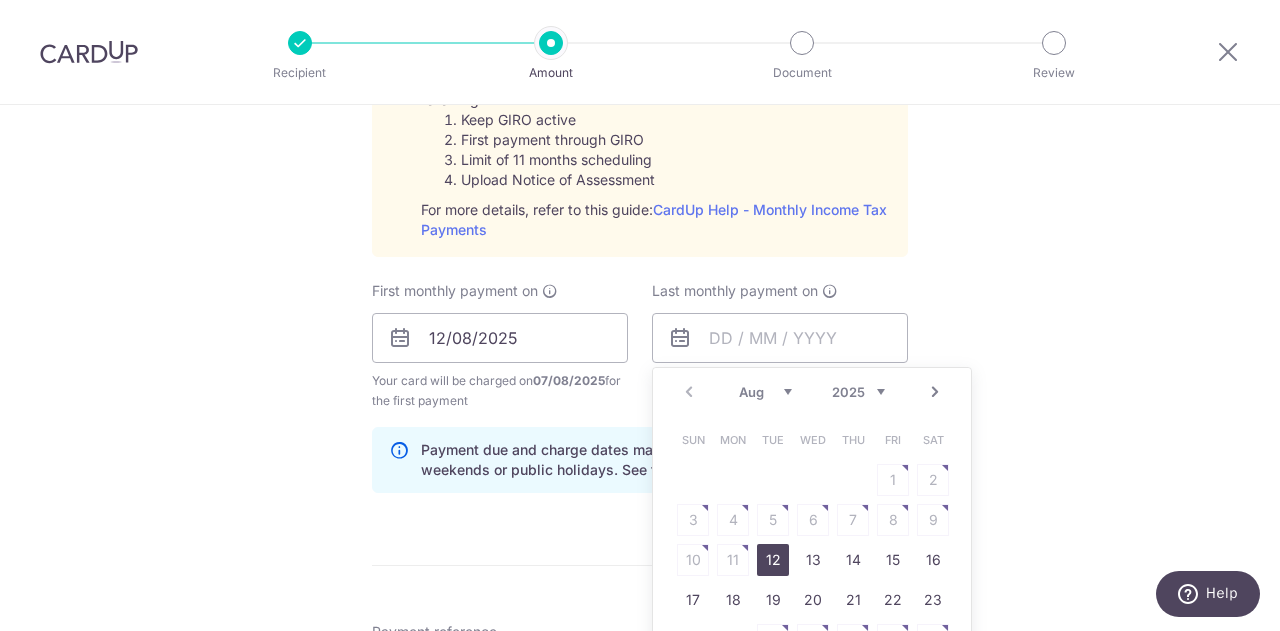 click on "2025 2026" at bounding box center (858, 392) 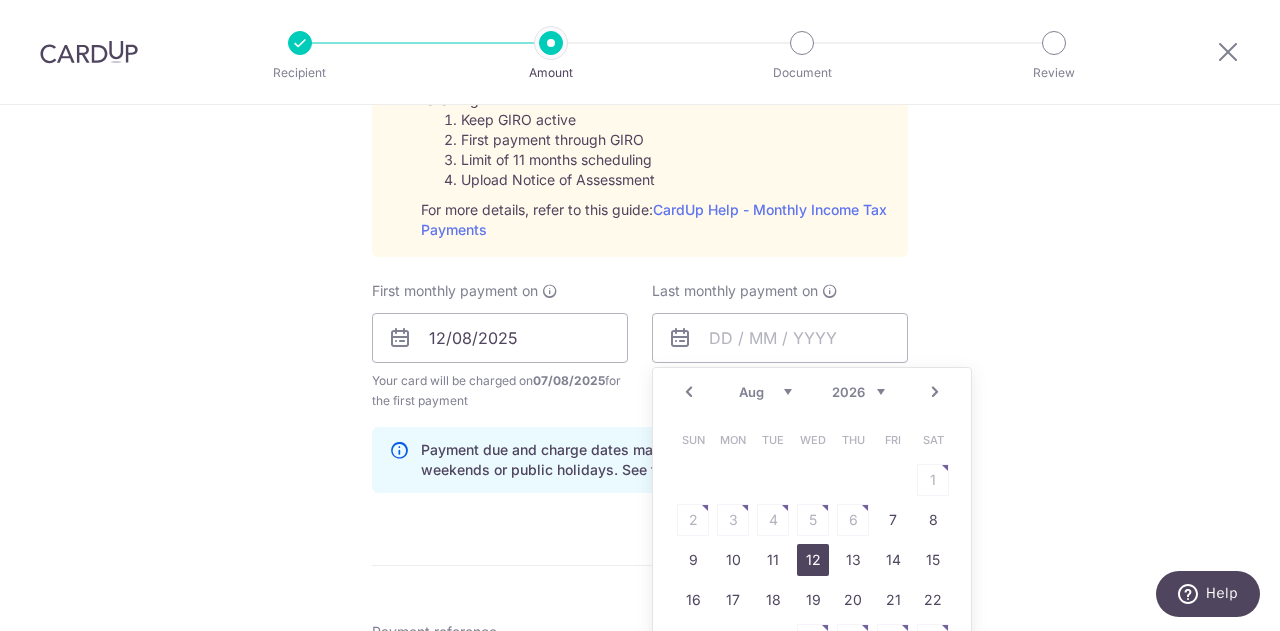click on "Jan Feb Mar Apr May Jun Jul Aug Sep" at bounding box center (765, 392) 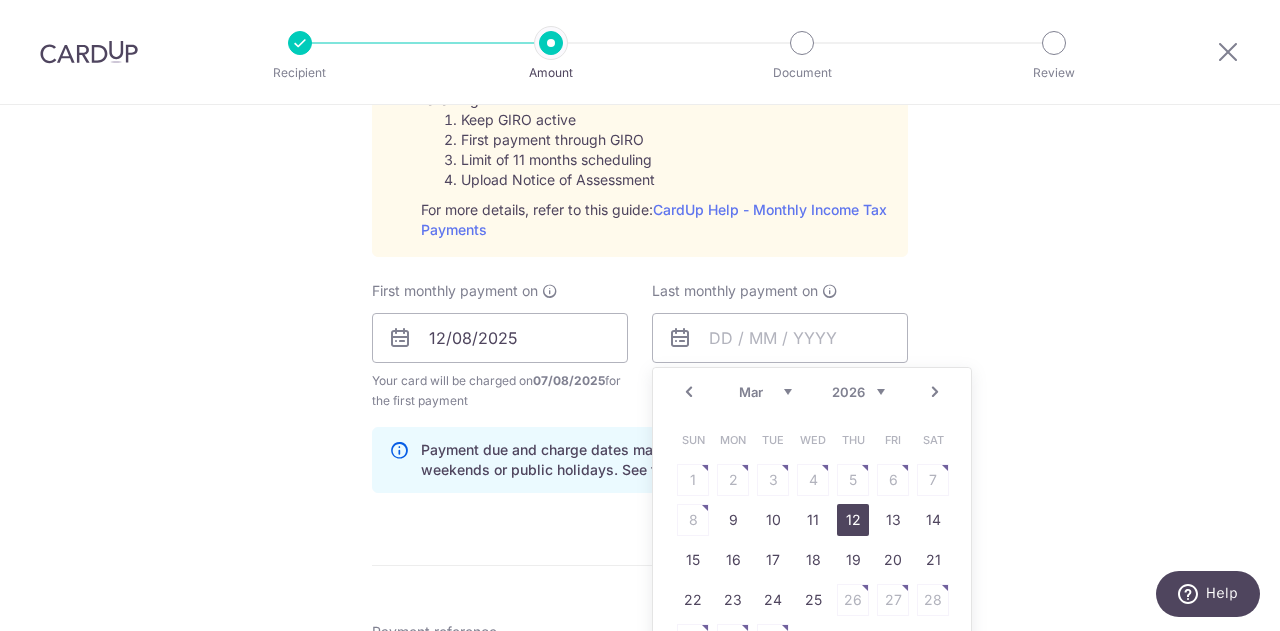 click on "12" at bounding box center [853, 520] 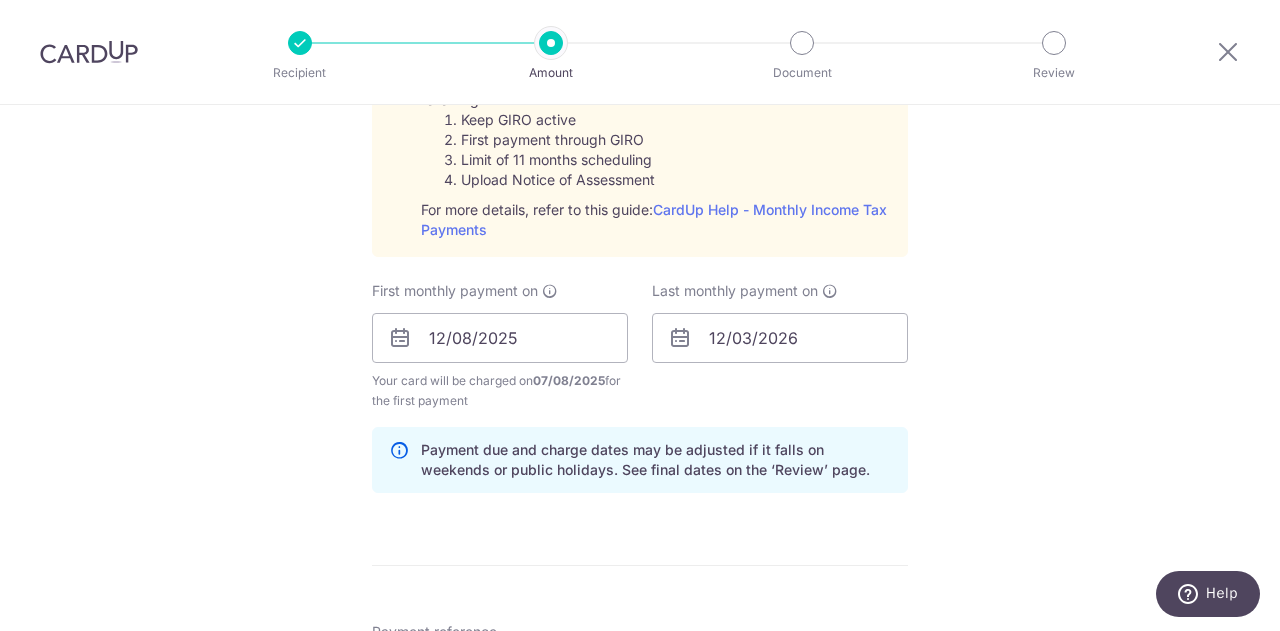 click on "Tell us more about your payment
Enter one-time or monthly payment amount
SGD
1,952.32
1952.32
The  total tax payment amounts scheduled  should not exceed the outstanding balance in your latest Statement of Account.
Select Card
**** 2956
Add credit card
Your Cards
**** 2956
**** 7785
Secure 256-bit SSL
Text" at bounding box center (640, 188) 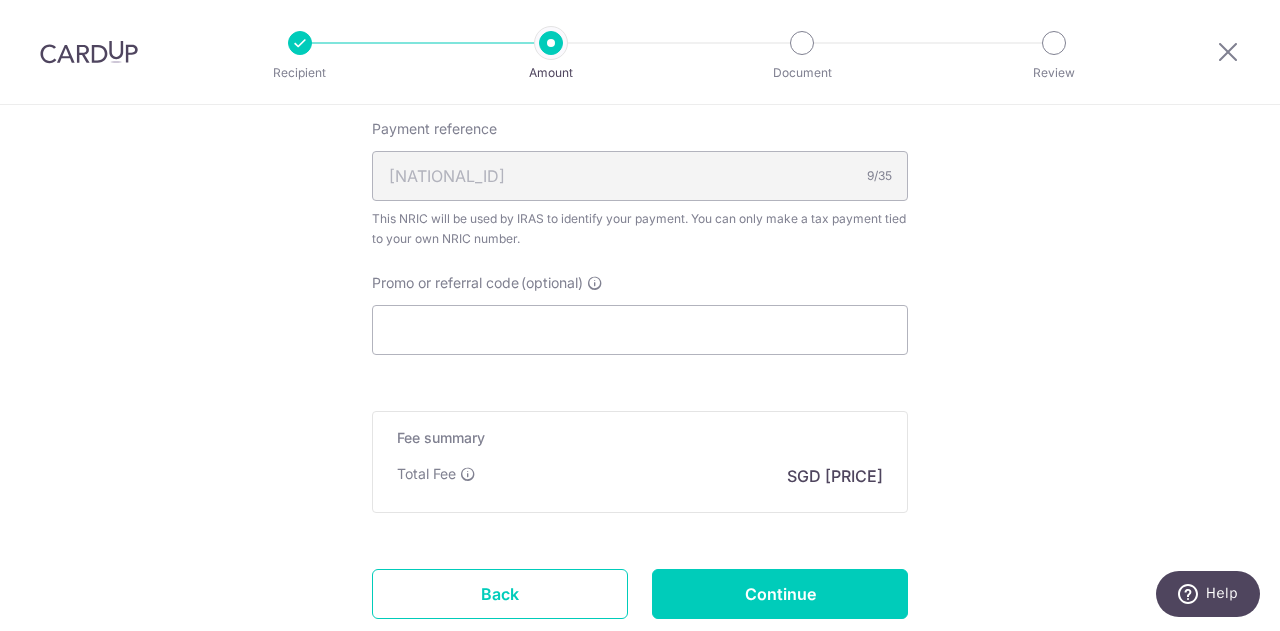 scroll, scrollTop: 1504, scrollLeft: 0, axis: vertical 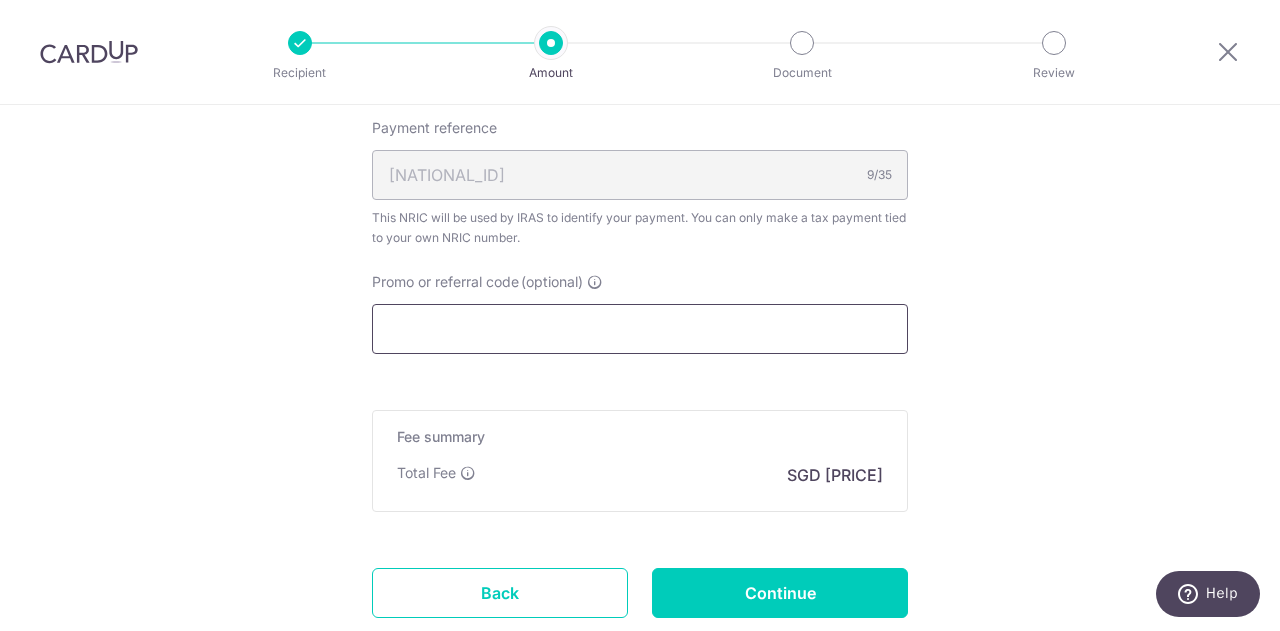 click on "Promo or referral code
(optional)" at bounding box center (640, 329) 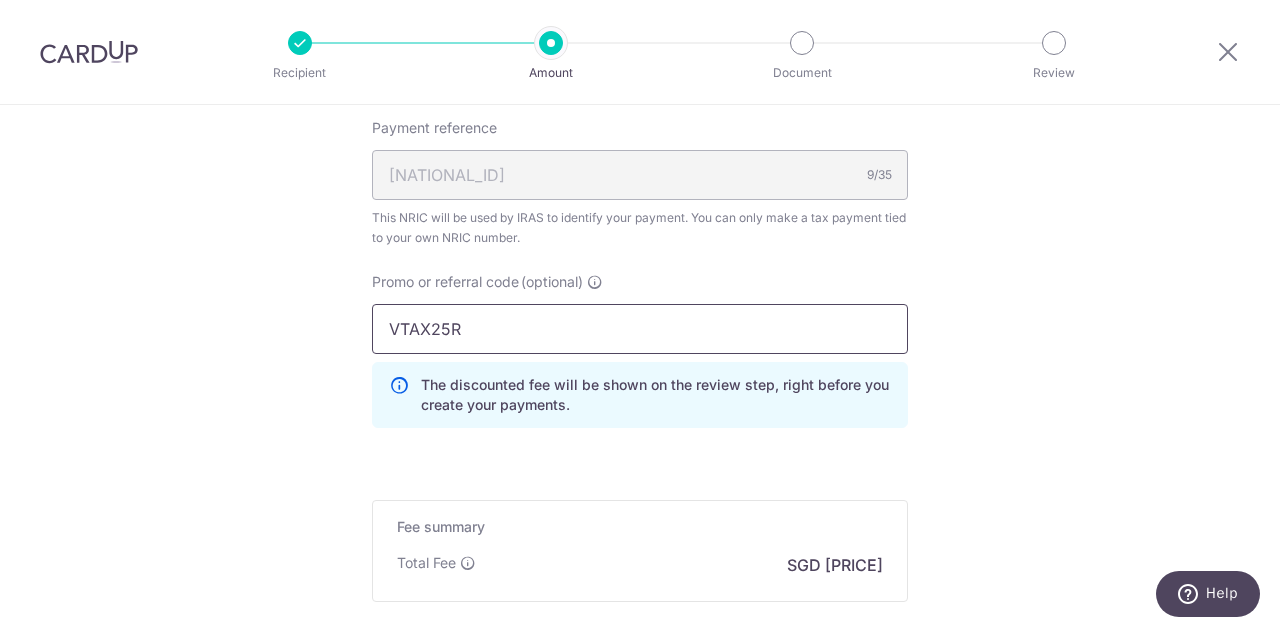 type on "VTAX25R" 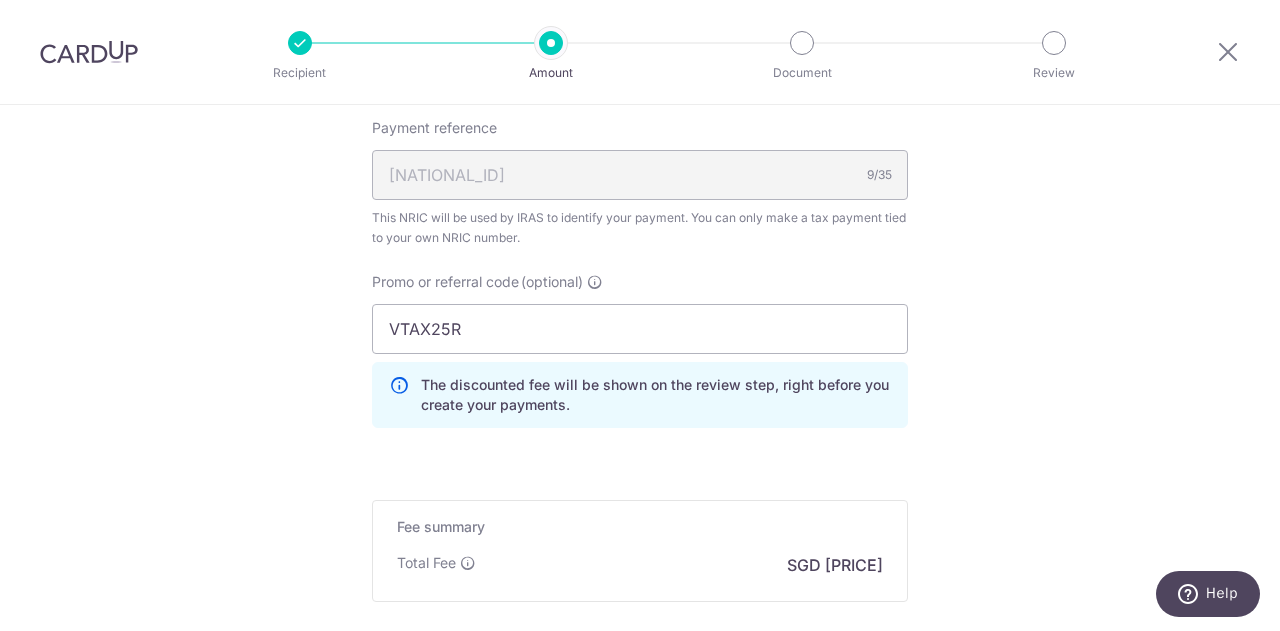 click on "Tell us more about your payment
Enter one-time or monthly payment amount
SGD
1,952.32
1952.32
The  total tax payment amounts scheduled  should not exceed the outstanding balance in your latest Statement of Account.
Select Card
**** 2956
Add credit card
Your Cards
**** 2956
**** 7785
Secure 256-bit SSL
Text" at bounding box center [640, -271] 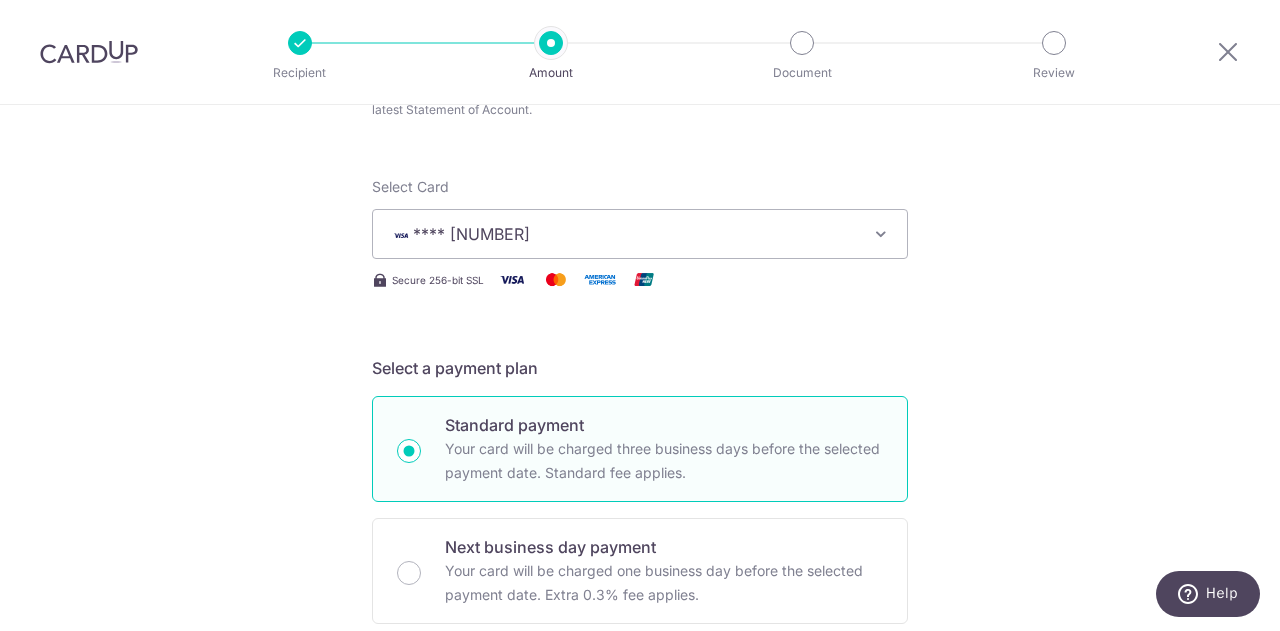 scroll, scrollTop: 0, scrollLeft: 0, axis: both 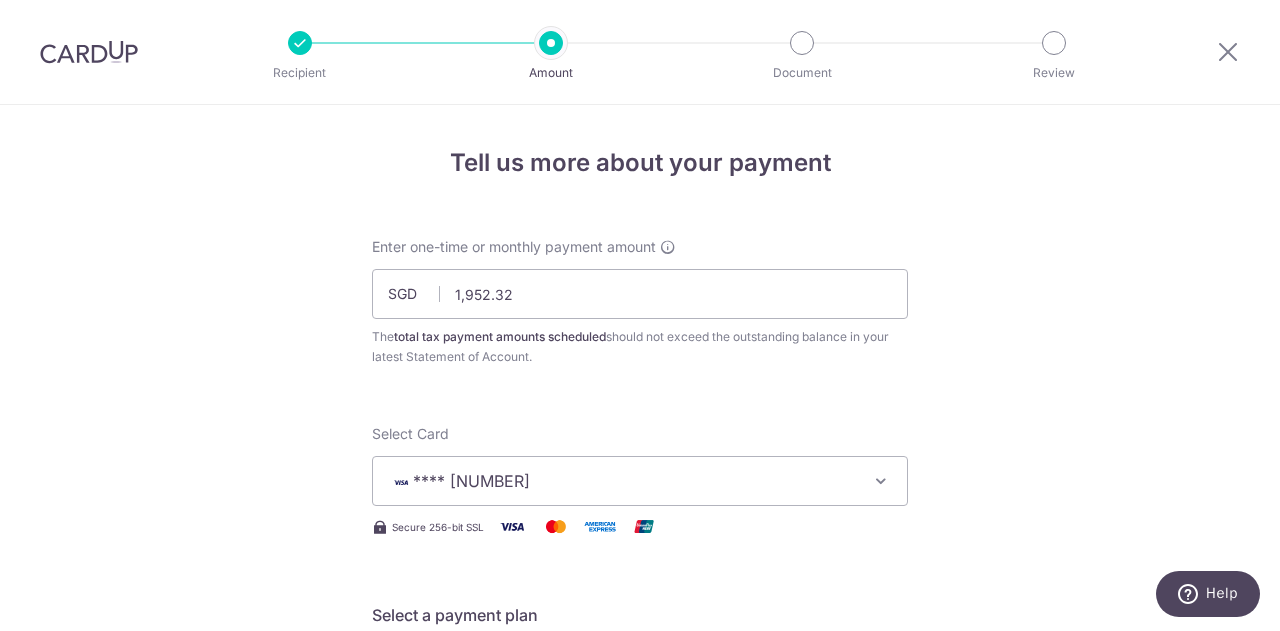 click on "Tell us more about your payment
Enter one-time or monthly payment amount
SGD
1,952.32
1952.32
The  total tax payment amounts scheduled  should not exceed the outstanding balance in your latest Statement of Account.
Select Card
**** 2956
Add credit card
Your Cards
**** 2956
**** 7785
Secure 256-bit SSL
Text" at bounding box center (640, 1233) 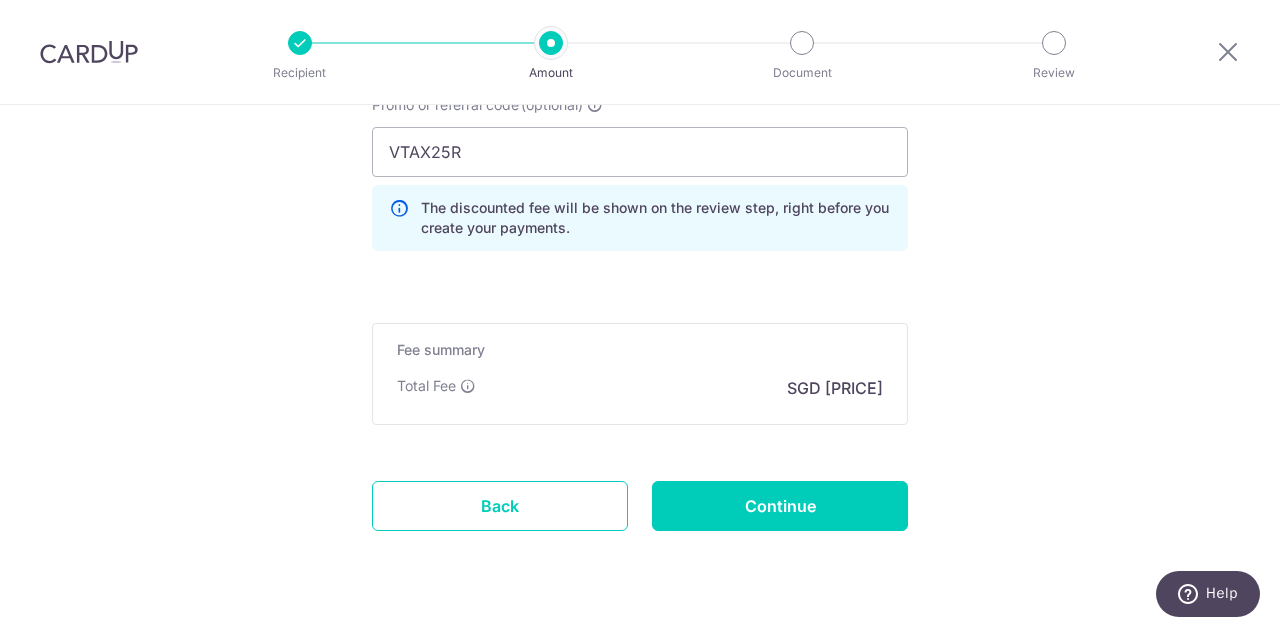 scroll, scrollTop: 1686, scrollLeft: 0, axis: vertical 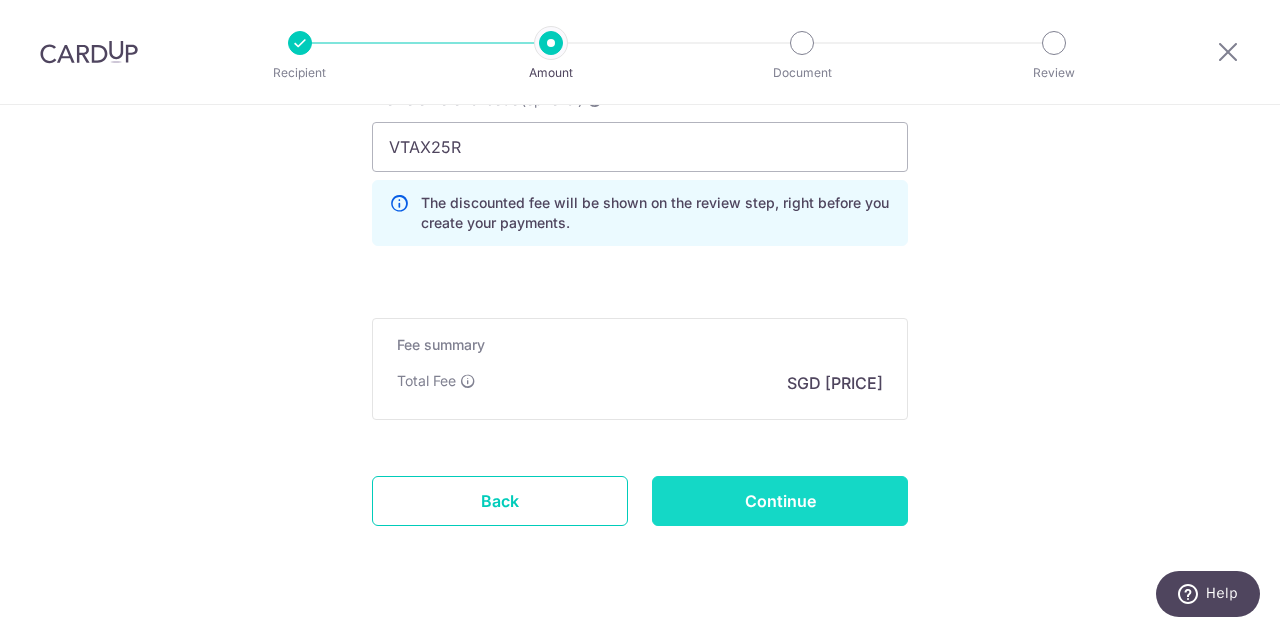 click on "Continue" at bounding box center [780, 501] 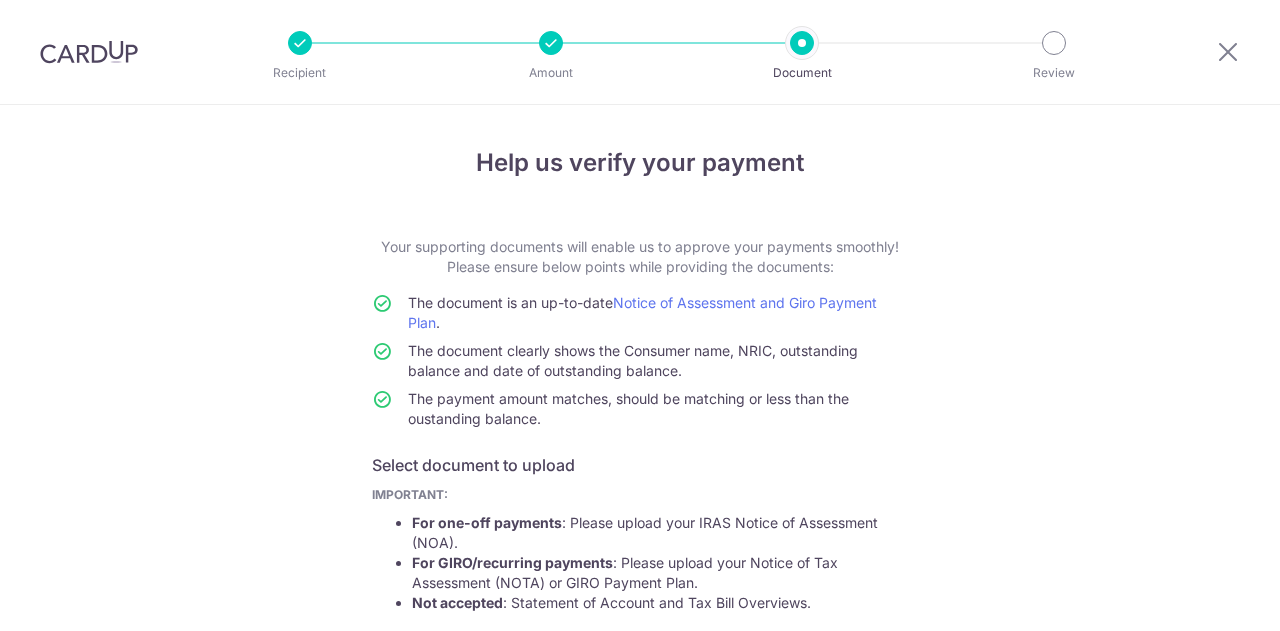 scroll, scrollTop: 0, scrollLeft: 0, axis: both 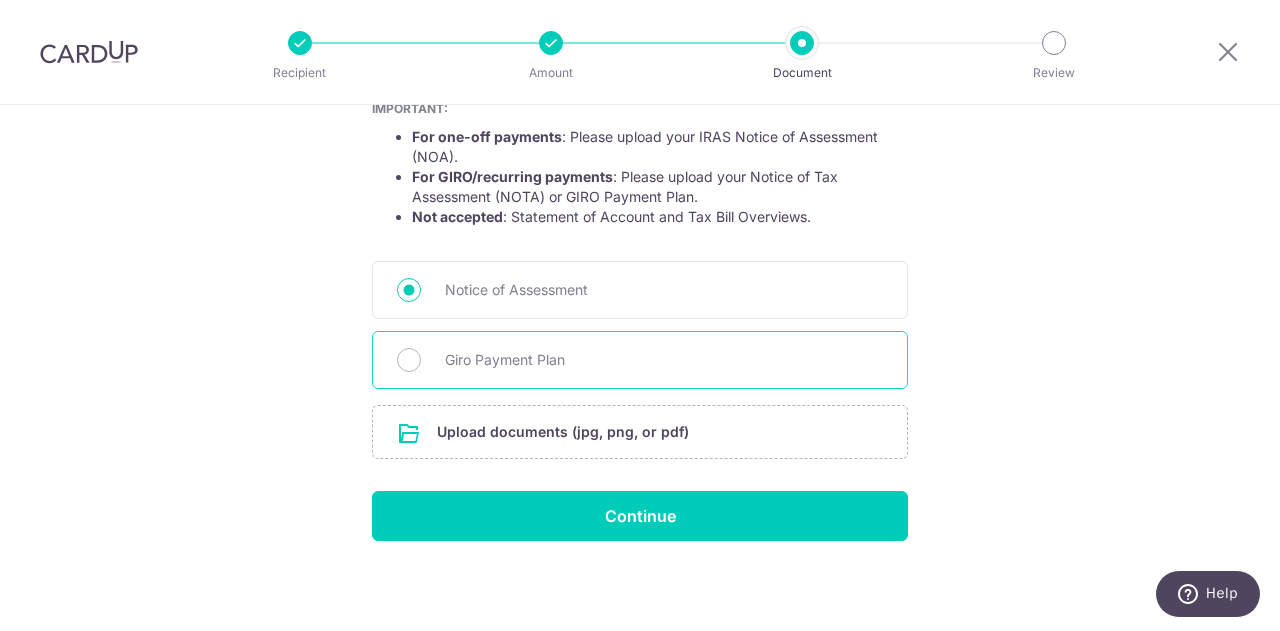 click on "Giro Payment Plan" at bounding box center [640, 360] 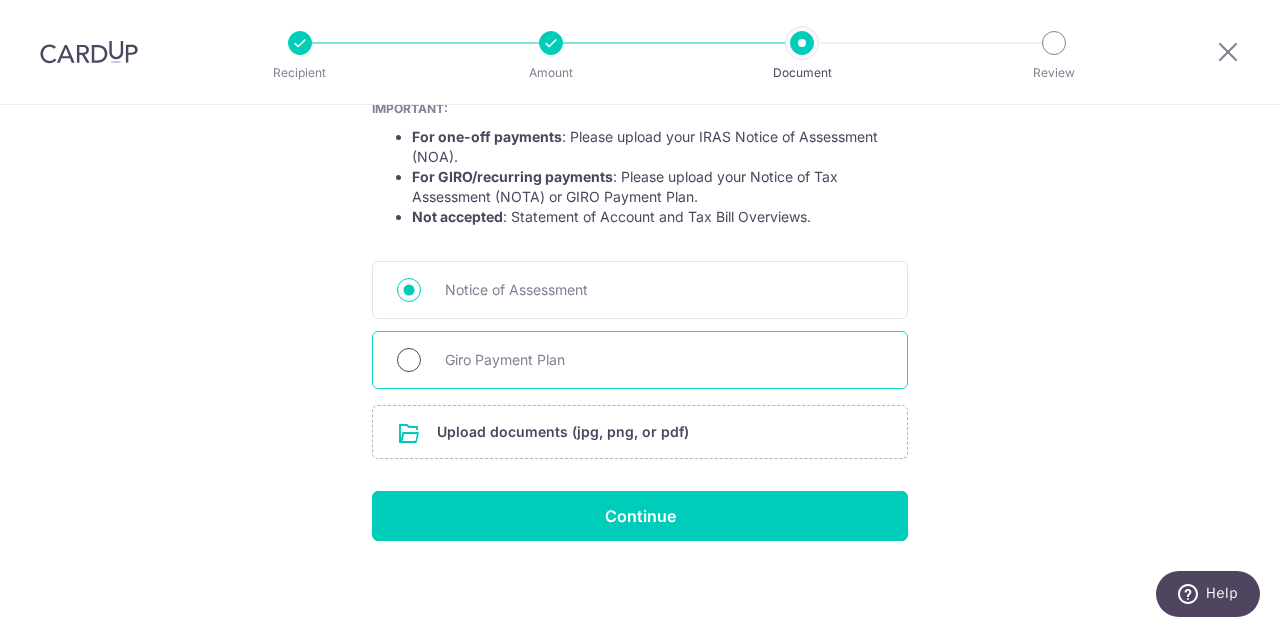 click on "Giro Payment Plan" at bounding box center (409, 360) 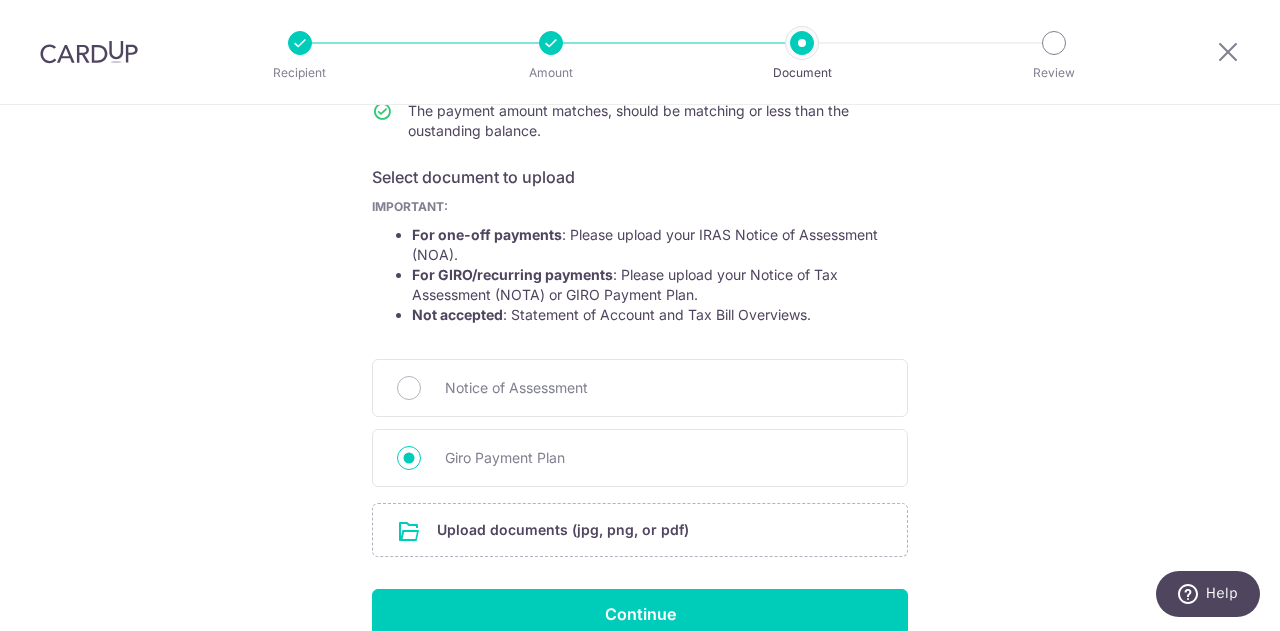 scroll, scrollTop: 386, scrollLeft: 0, axis: vertical 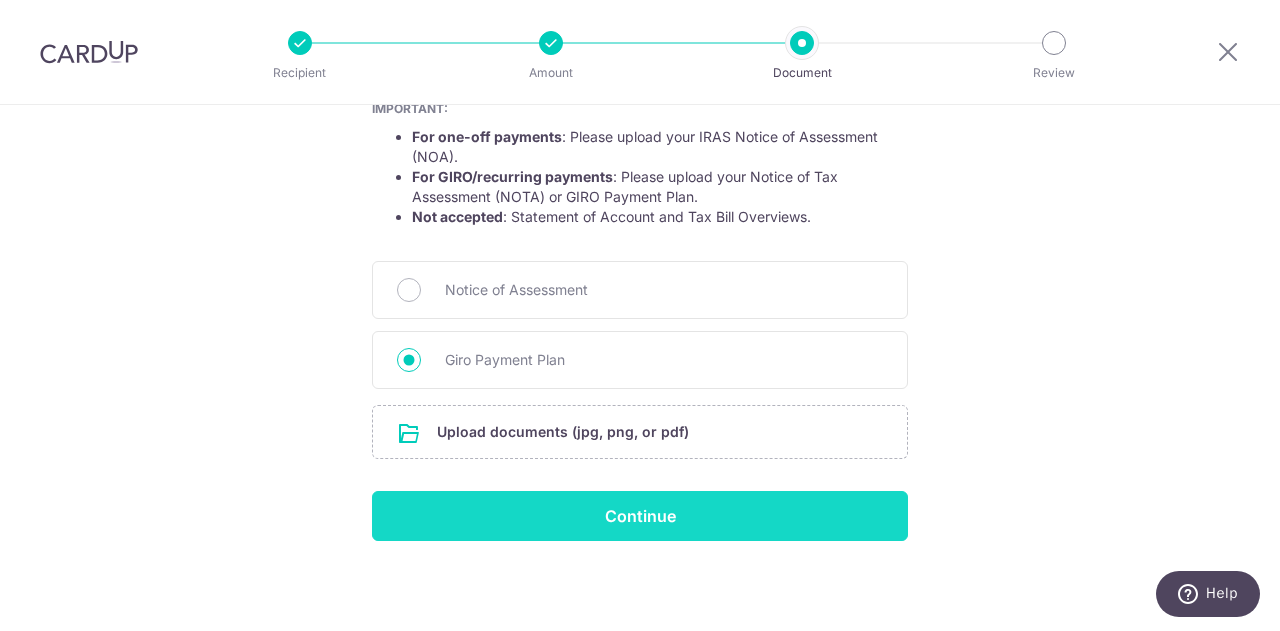 click on "Continue" at bounding box center [640, 516] 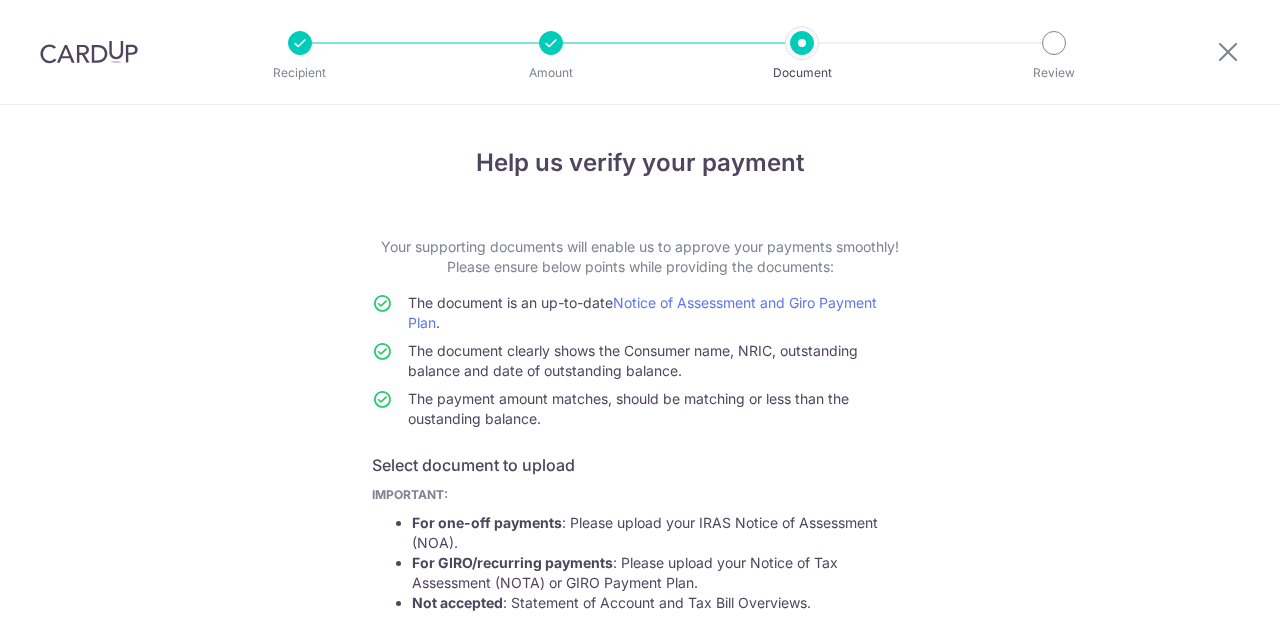 scroll, scrollTop: 0, scrollLeft: 0, axis: both 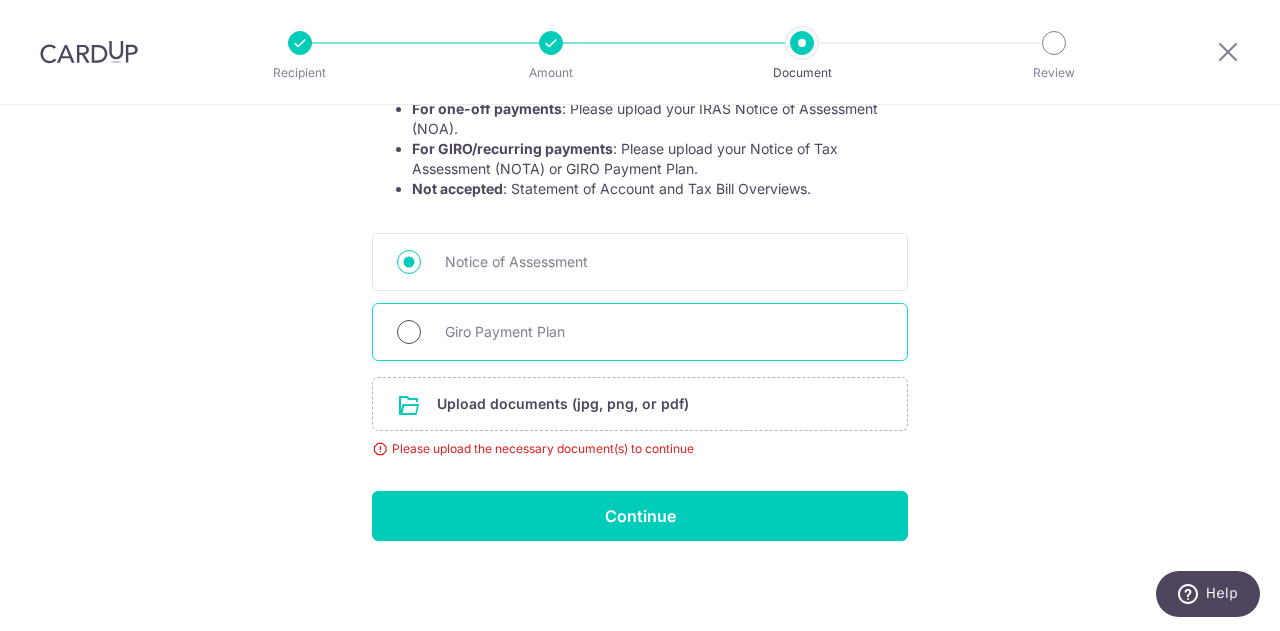 click on "Giro Payment Plan" at bounding box center (409, 332) 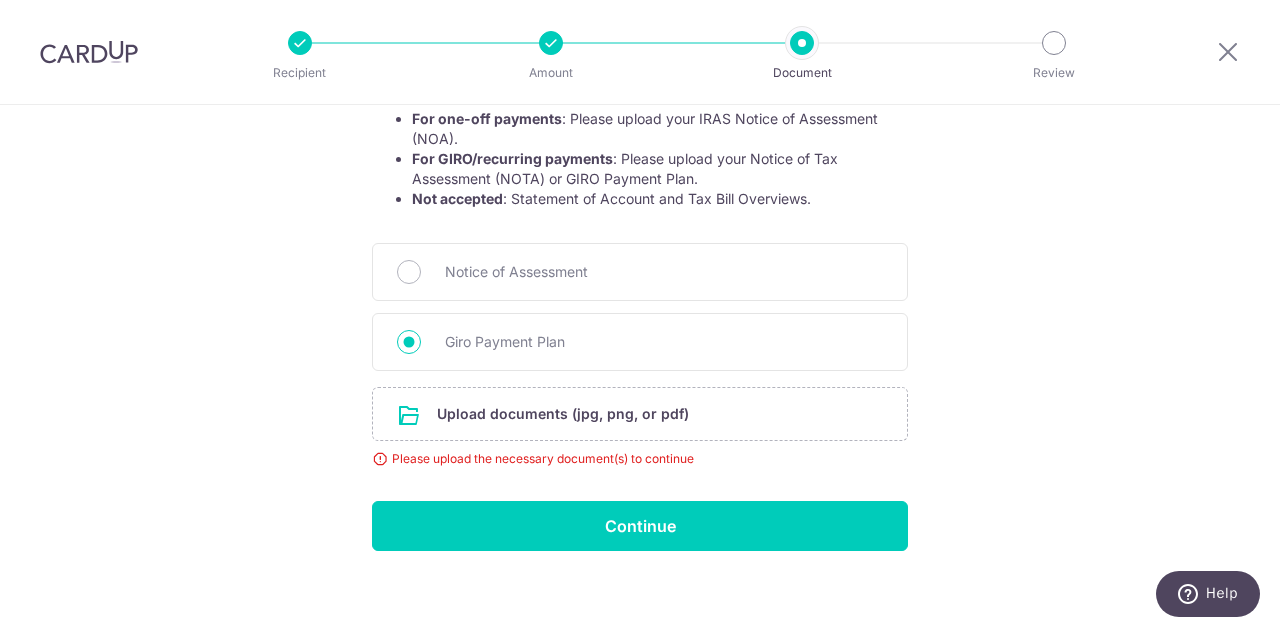 scroll, scrollTop: 414, scrollLeft: 0, axis: vertical 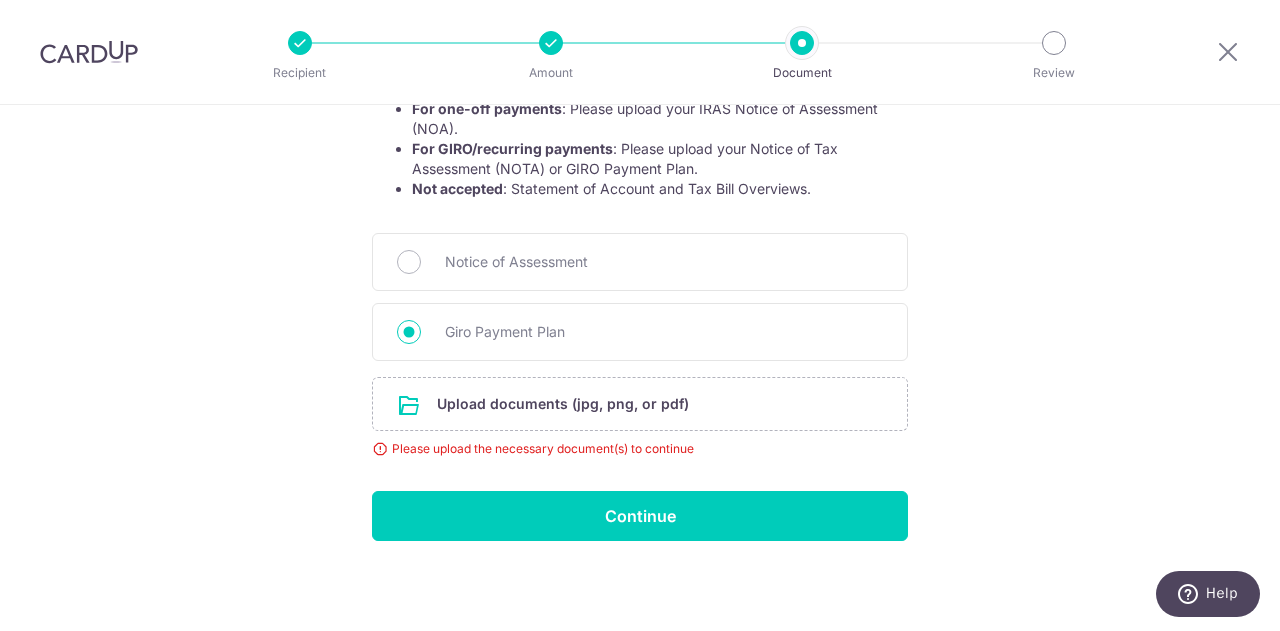 click on "Help us verify your payment
Your supporting documents will enable us to approve your payments smoothly!  Please ensure below points while providing the documents:
The document is an up-to-date  Notice of Assessment and Giro Payment Plan .
The document clearly shows the Consumer name, NRIC, outstanding balance and date of outstanding balance.
The payment amount matches, should be matching or less than the oustanding balance.
Select document to upload
IMPORTANT:   For one-off payments : Please upload your IRAS Notice of Assessment (NOA).   For GIRO/recurring payments : Please upload your Notice of Tax Assessment (NOTA) or GIRO Payment Plan.   Not accepted : Statement of Account and Tax Bill Overviews." at bounding box center (640, 163) 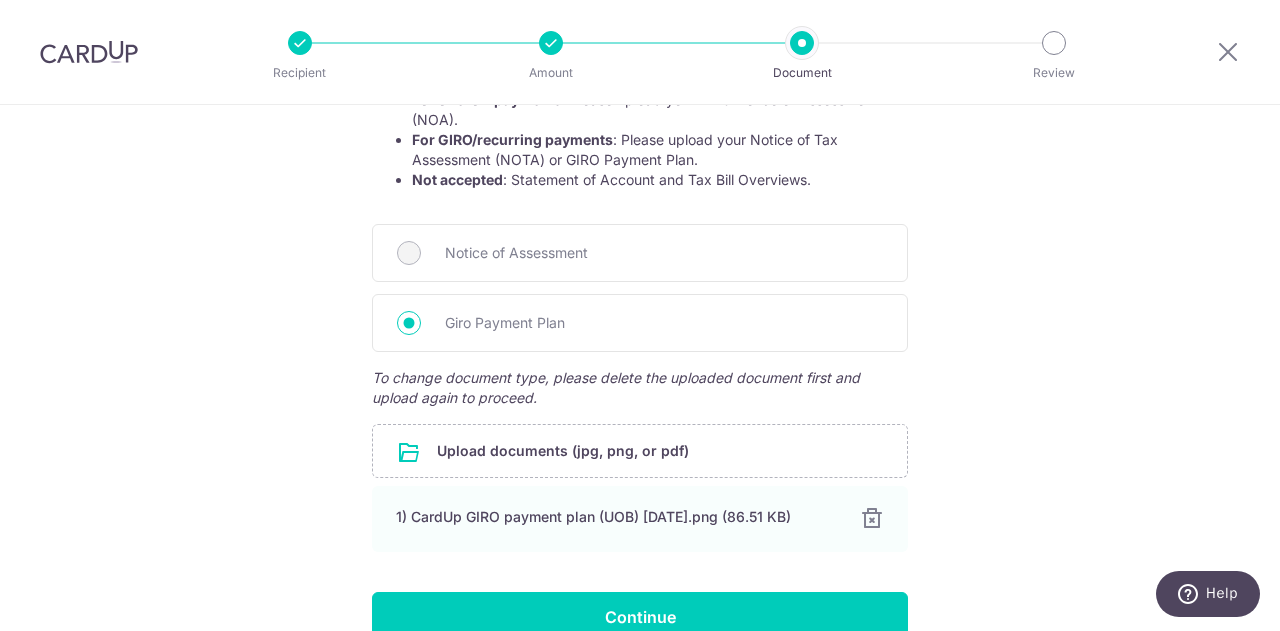 scroll, scrollTop: 524, scrollLeft: 0, axis: vertical 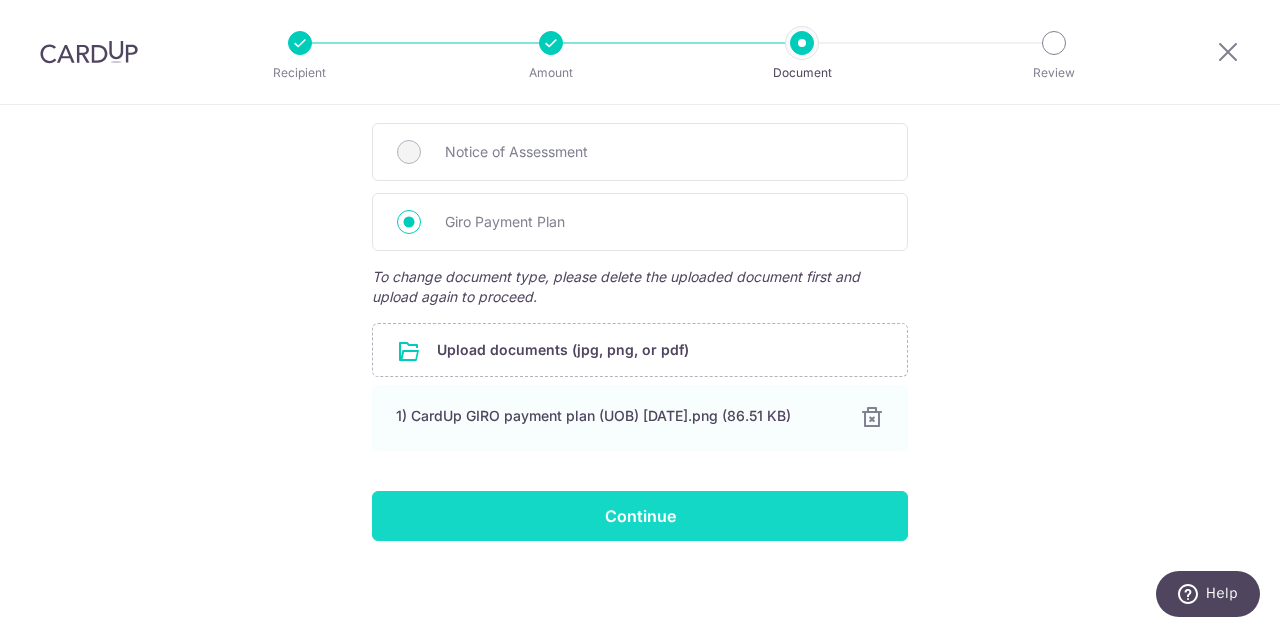 click on "Continue" at bounding box center (640, 516) 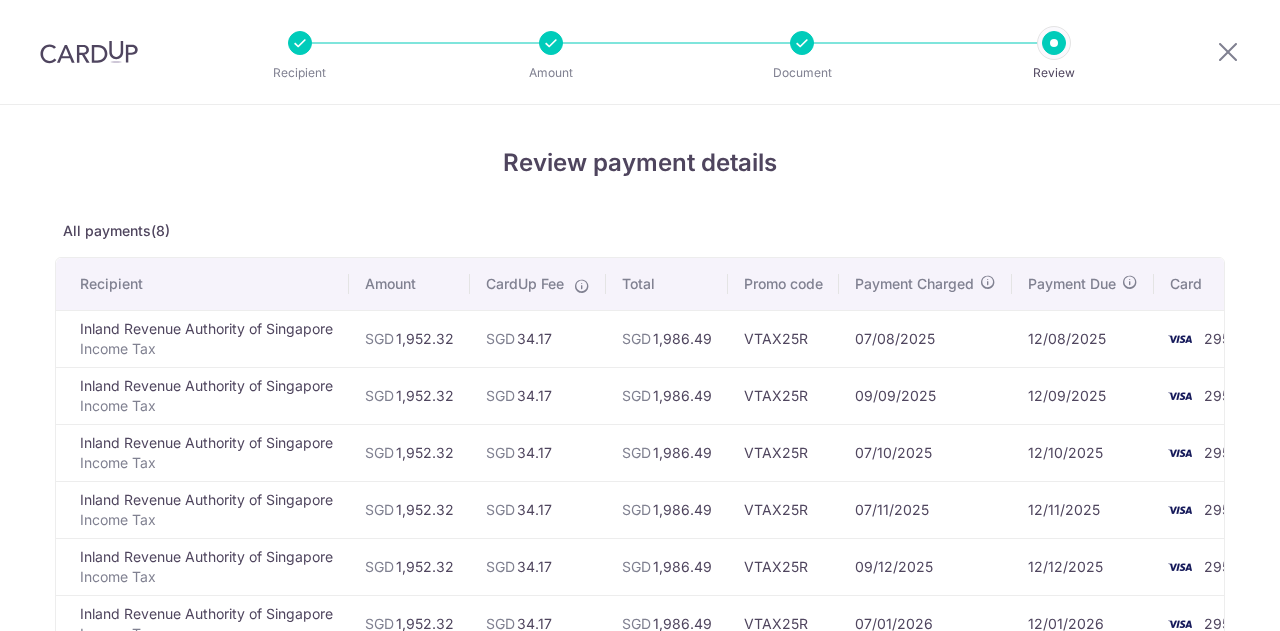 scroll, scrollTop: 0, scrollLeft: 0, axis: both 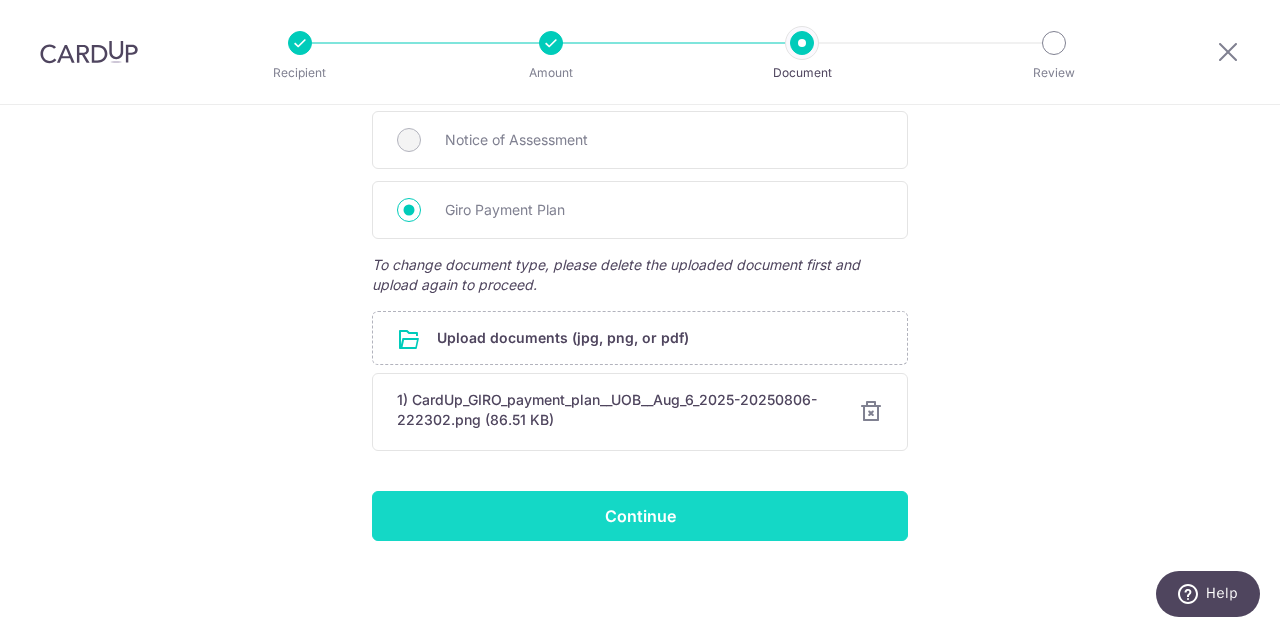 click on "Continue" at bounding box center (640, 516) 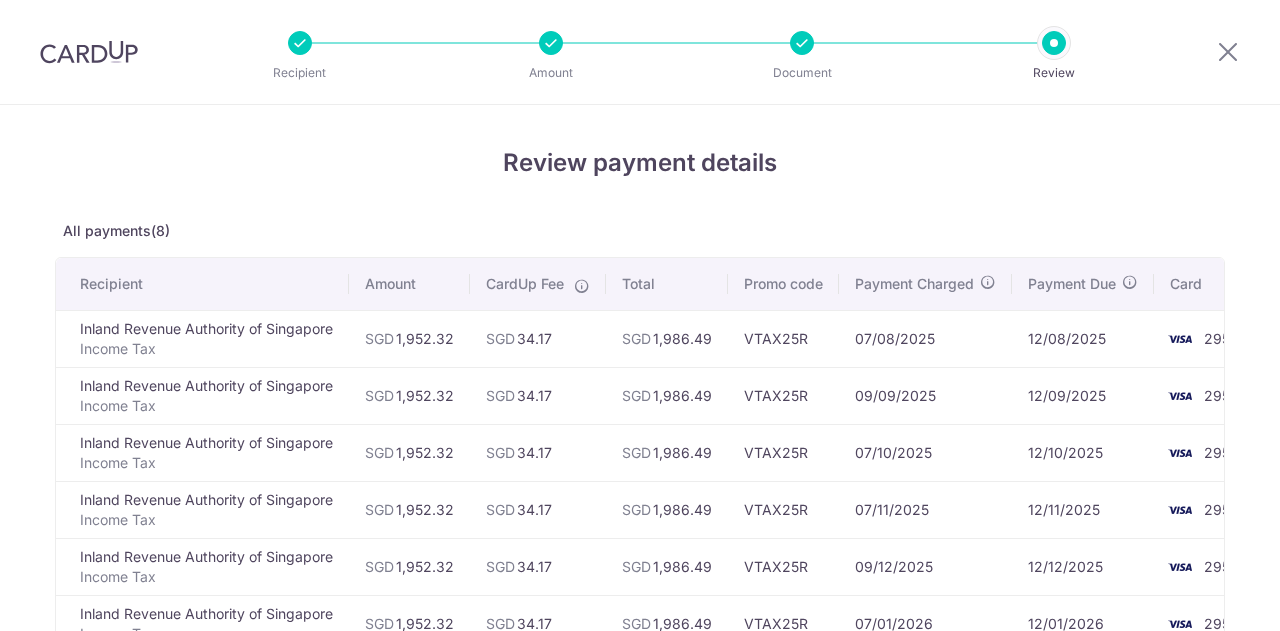 scroll, scrollTop: 0, scrollLeft: 0, axis: both 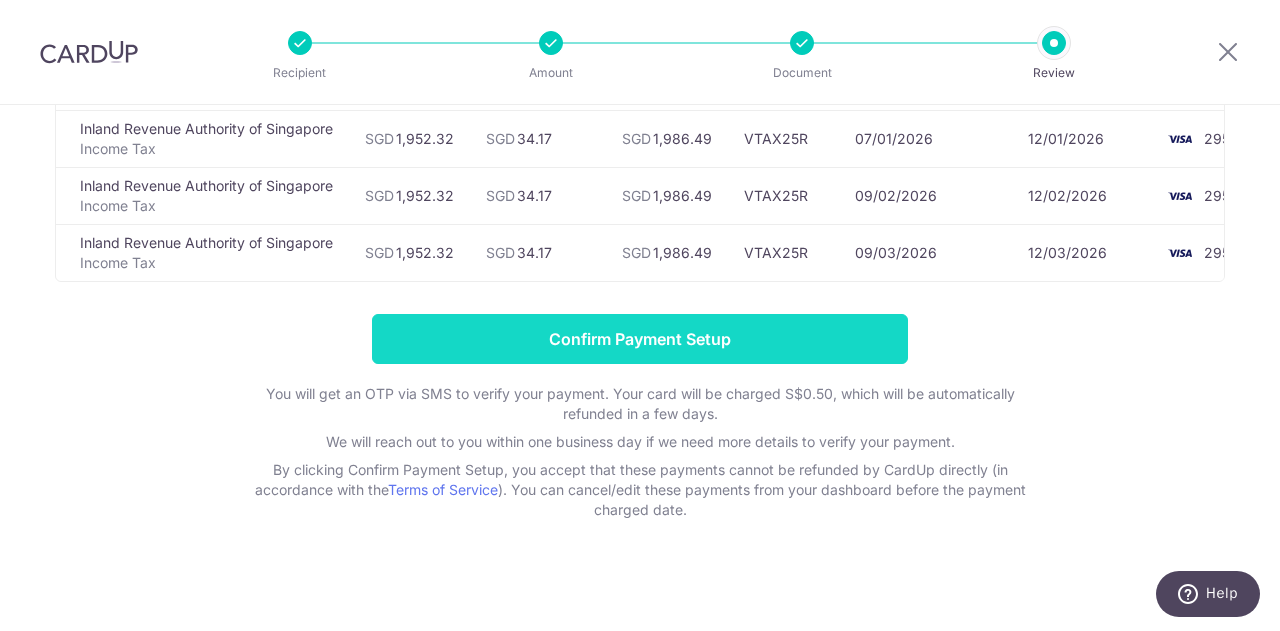 click on "Confirm Payment Setup" at bounding box center [640, 339] 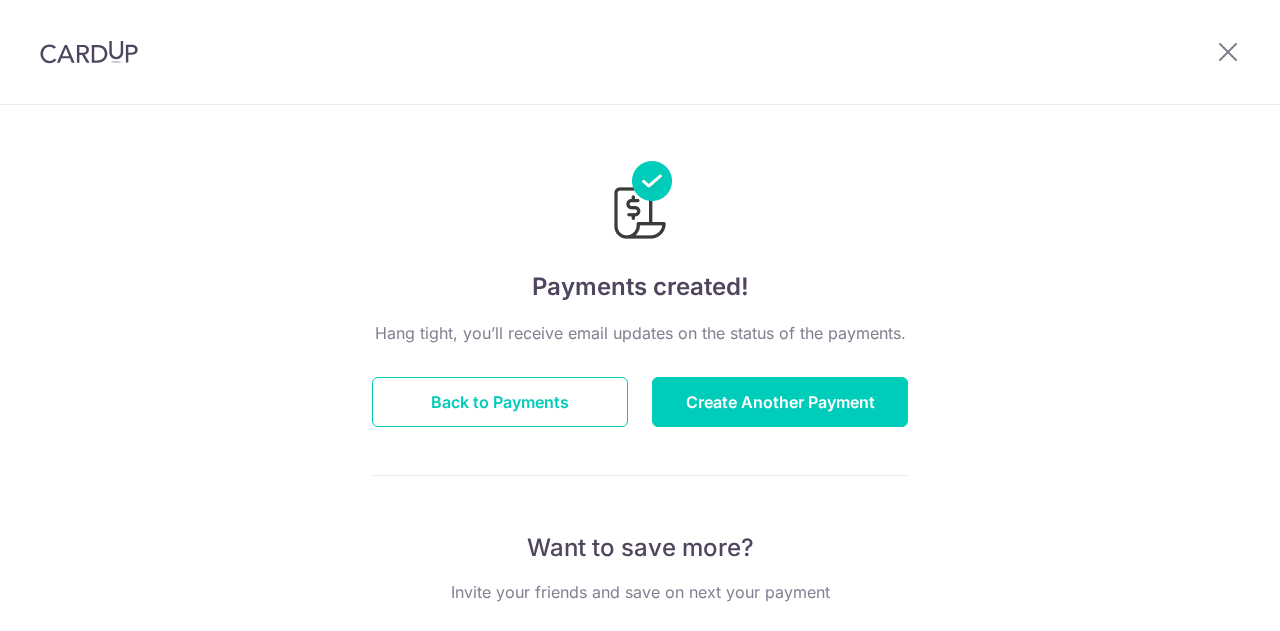 scroll, scrollTop: 0, scrollLeft: 0, axis: both 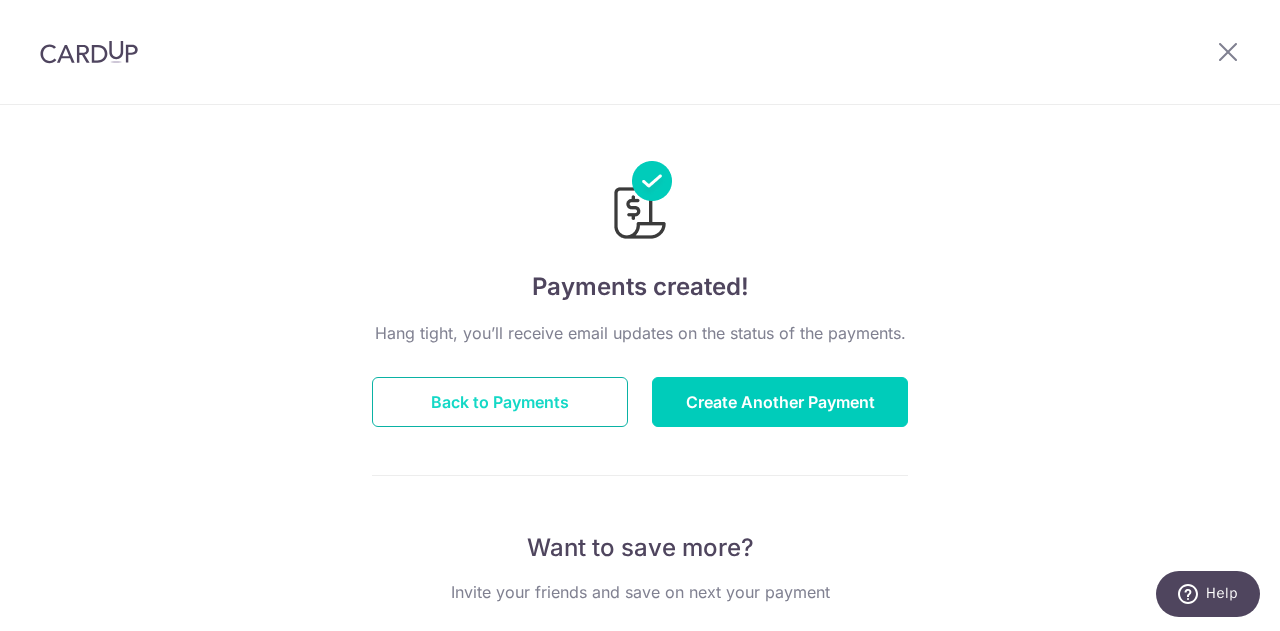 click on "Back to Payments" at bounding box center (500, 402) 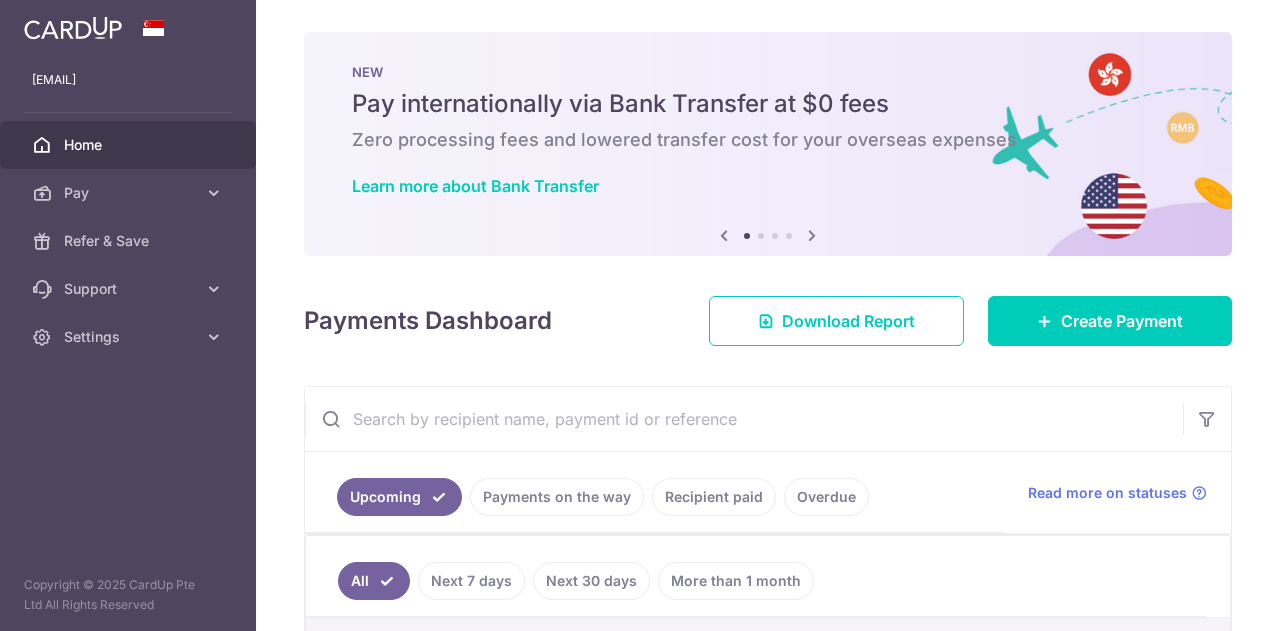 scroll, scrollTop: 0, scrollLeft: 0, axis: both 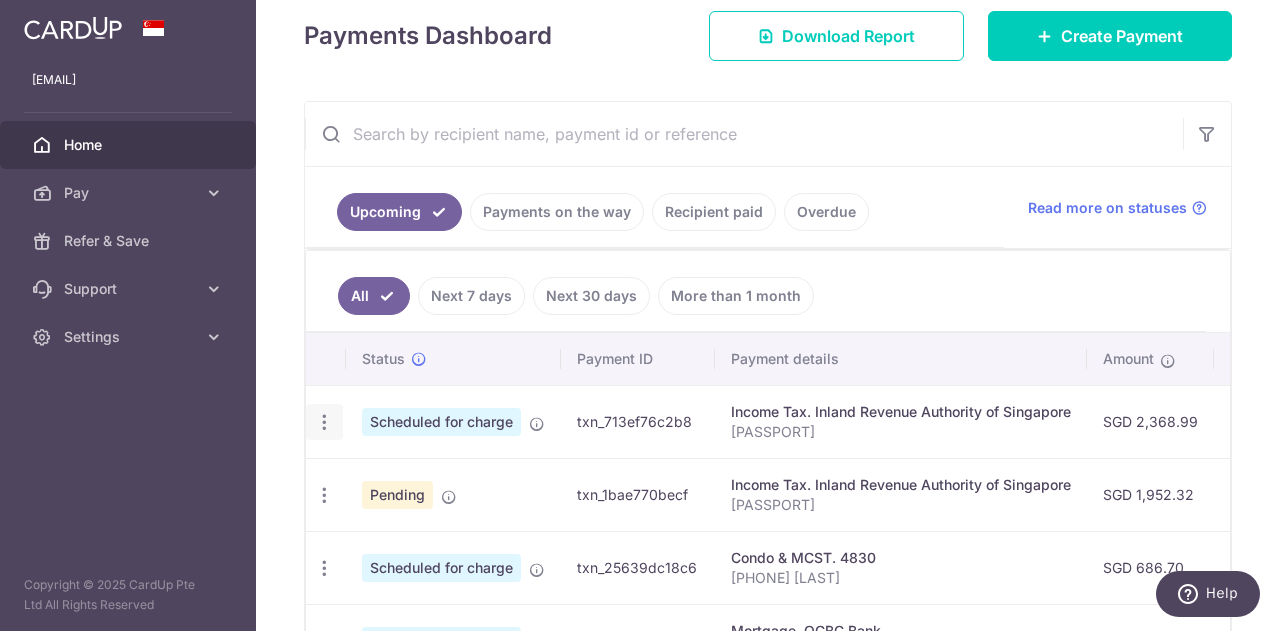 click at bounding box center (324, 422) 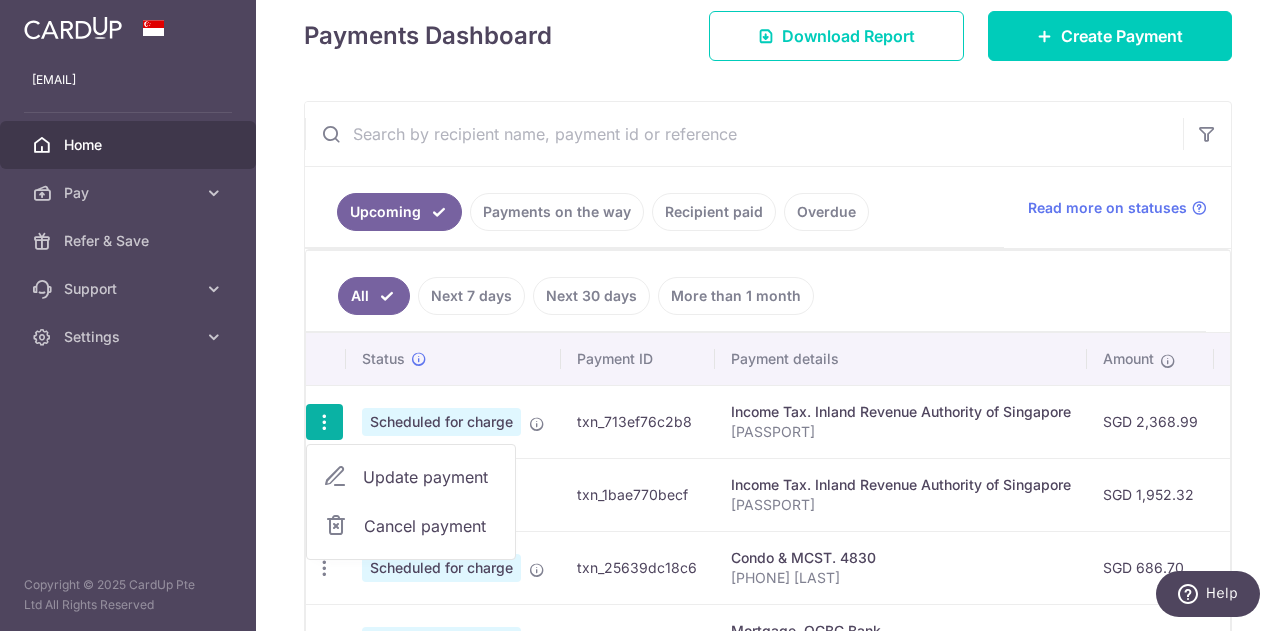 click on "Cancel payment" at bounding box center [431, 526] 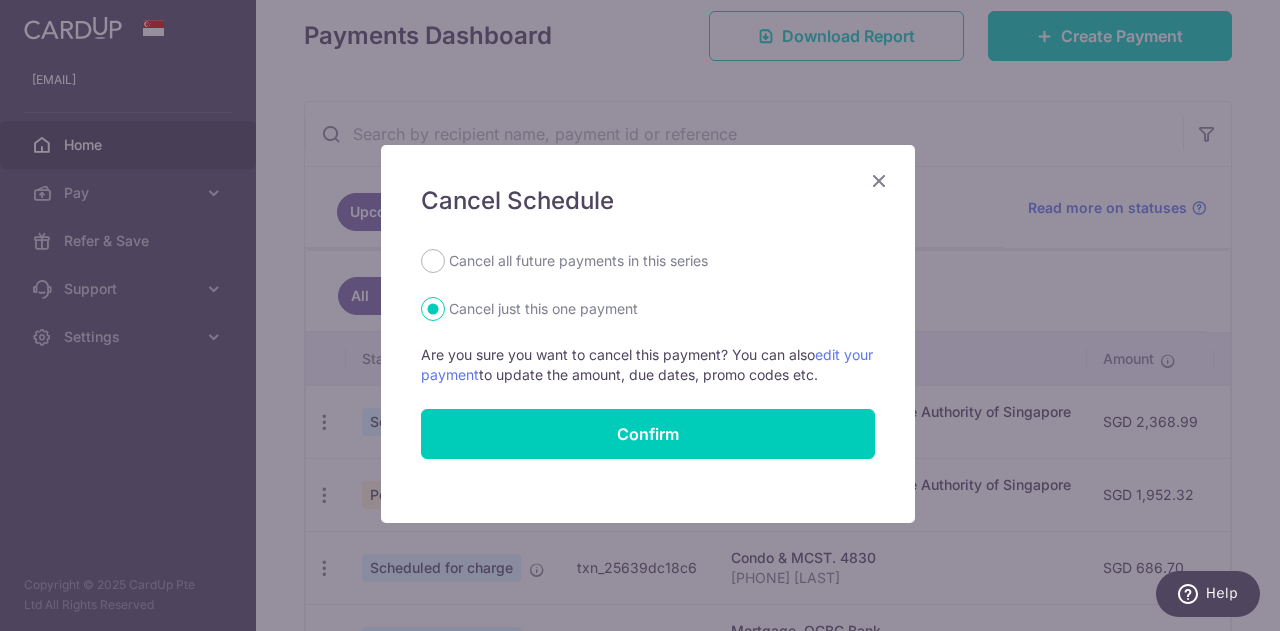 click on "Cancel Schedule
Cancel all future payments in this series
Cancel just this one payment
Are you sure you want to cancel this payment? You can also  edit your payment  to update the amount, due dates, promo codes etc.
Confirm" at bounding box center (648, 334) 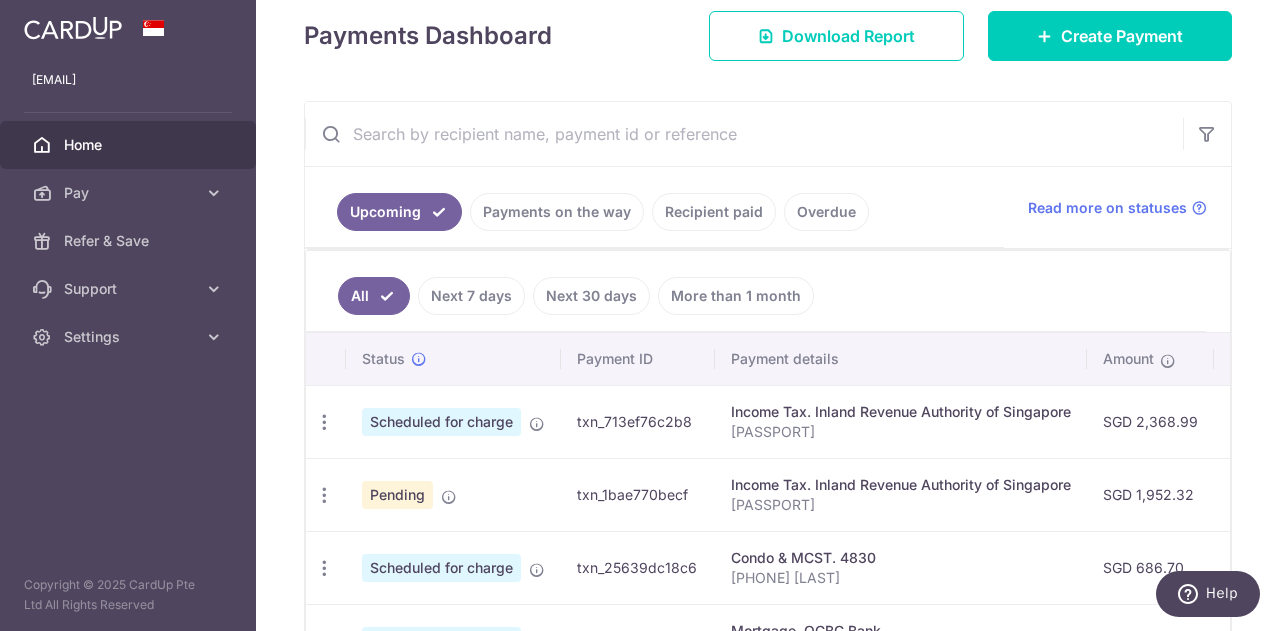 scroll, scrollTop: 0, scrollLeft: 0, axis: both 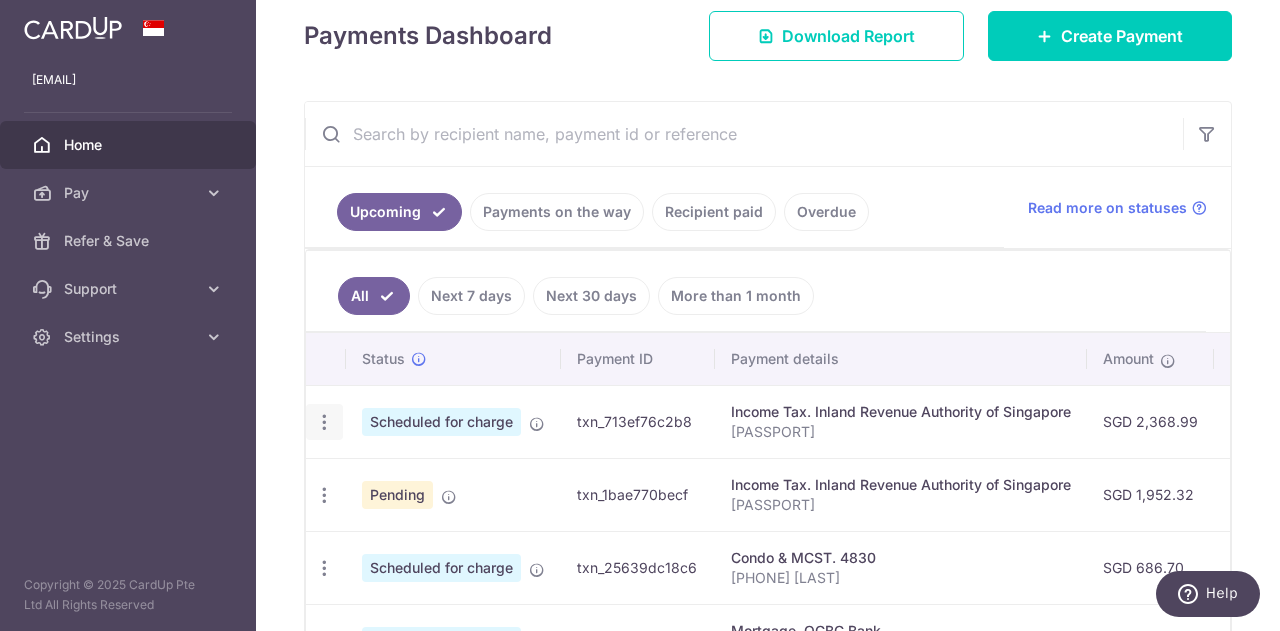 click at bounding box center (324, 422) 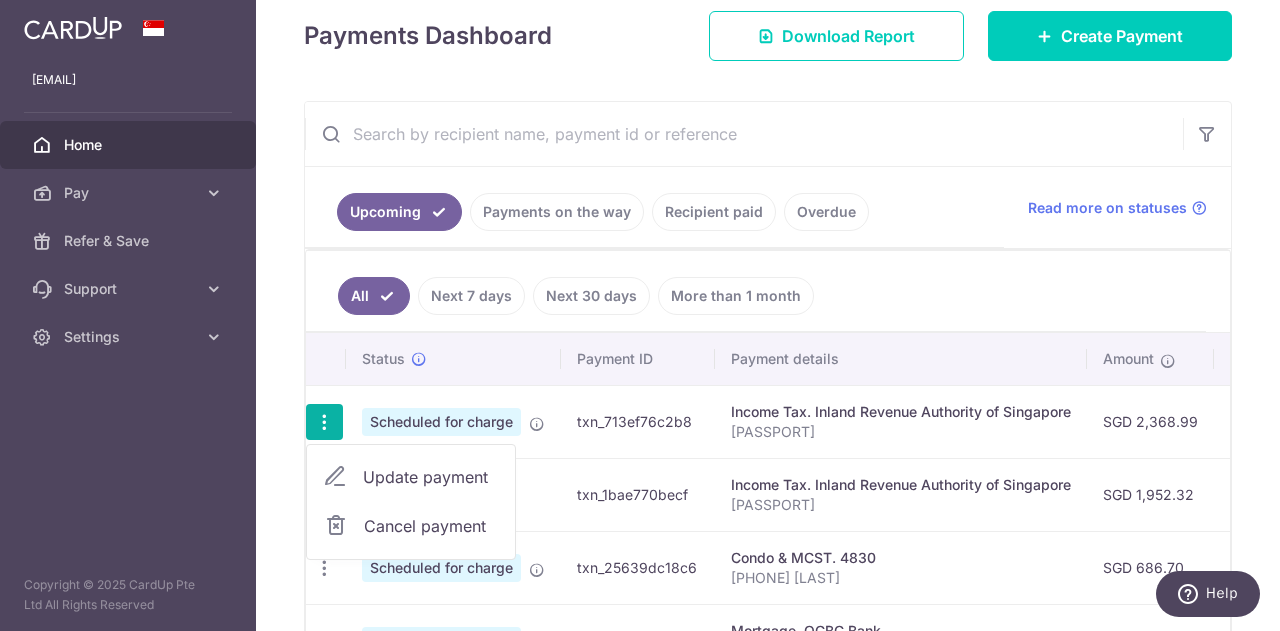 click on "Cancel payment" at bounding box center [431, 526] 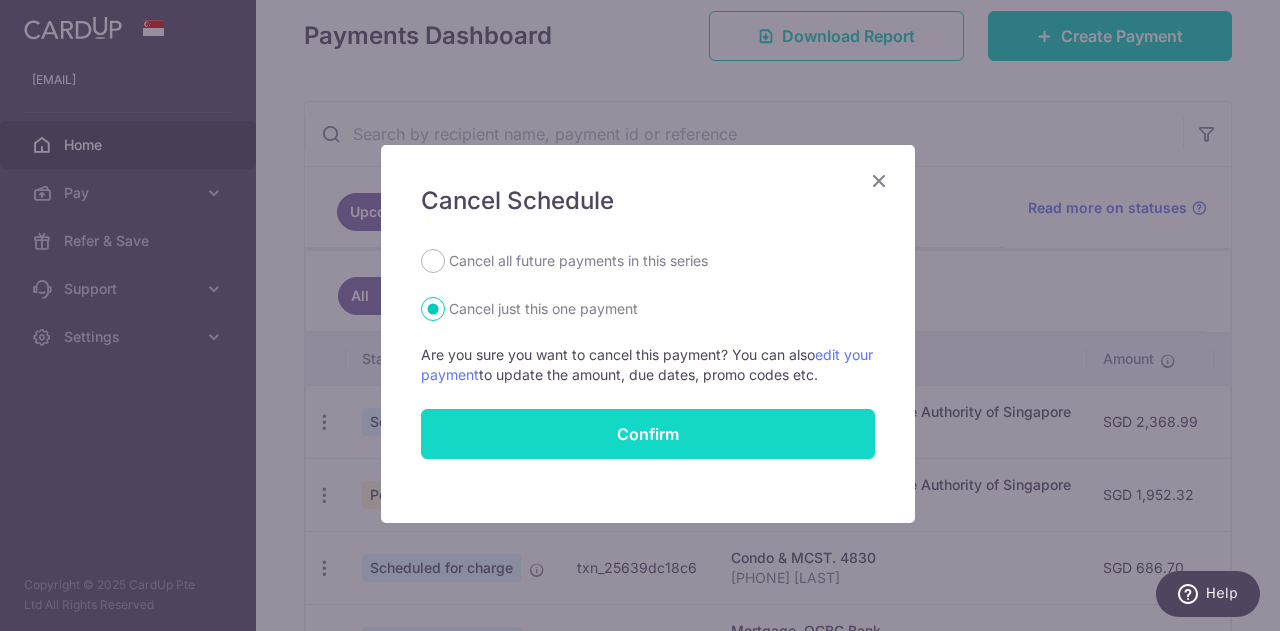 click on "Confirm" at bounding box center (648, 434) 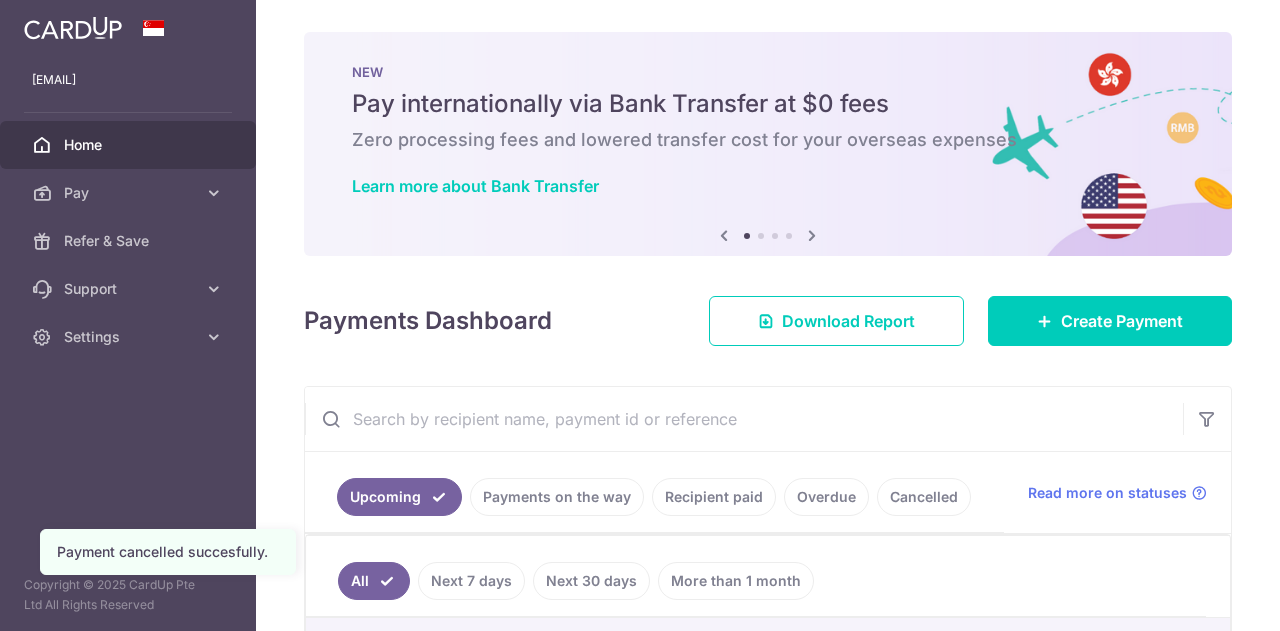 scroll, scrollTop: 0, scrollLeft: 0, axis: both 